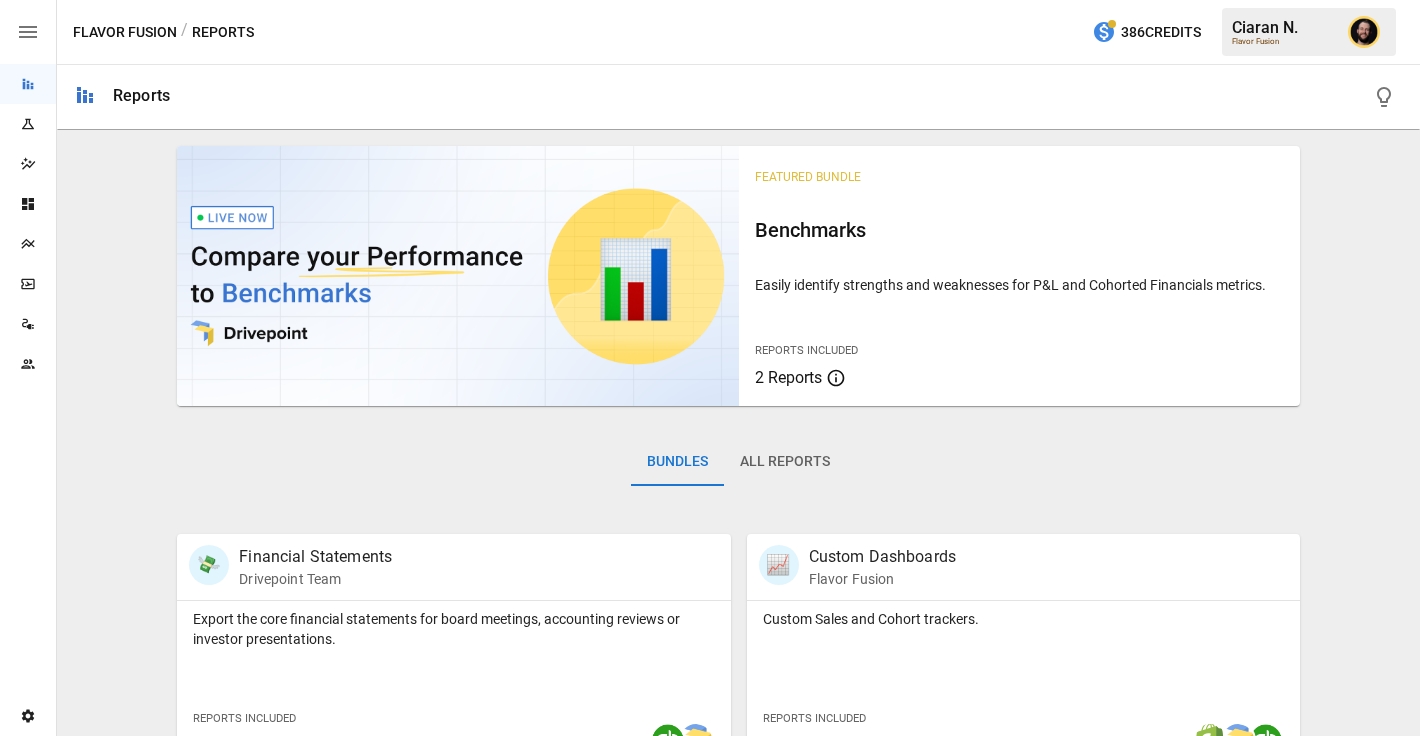 scroll, scrollTop: 0, scrollLeft: 0, axis: both 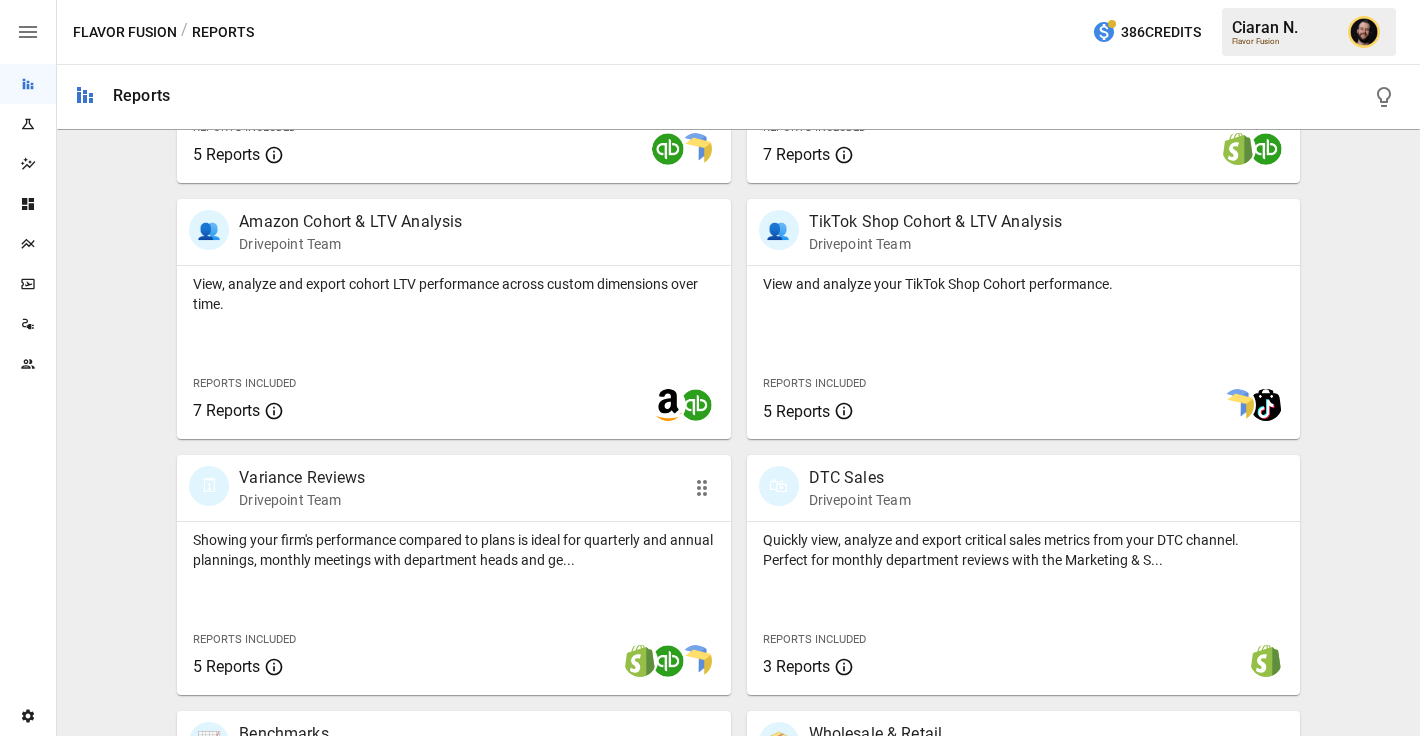 click on "Showing your firm's performance compared to plans is ideal for quarterly and annual plannings, monthly meetings with department heads and ge..." at bounding box center (453, 550) 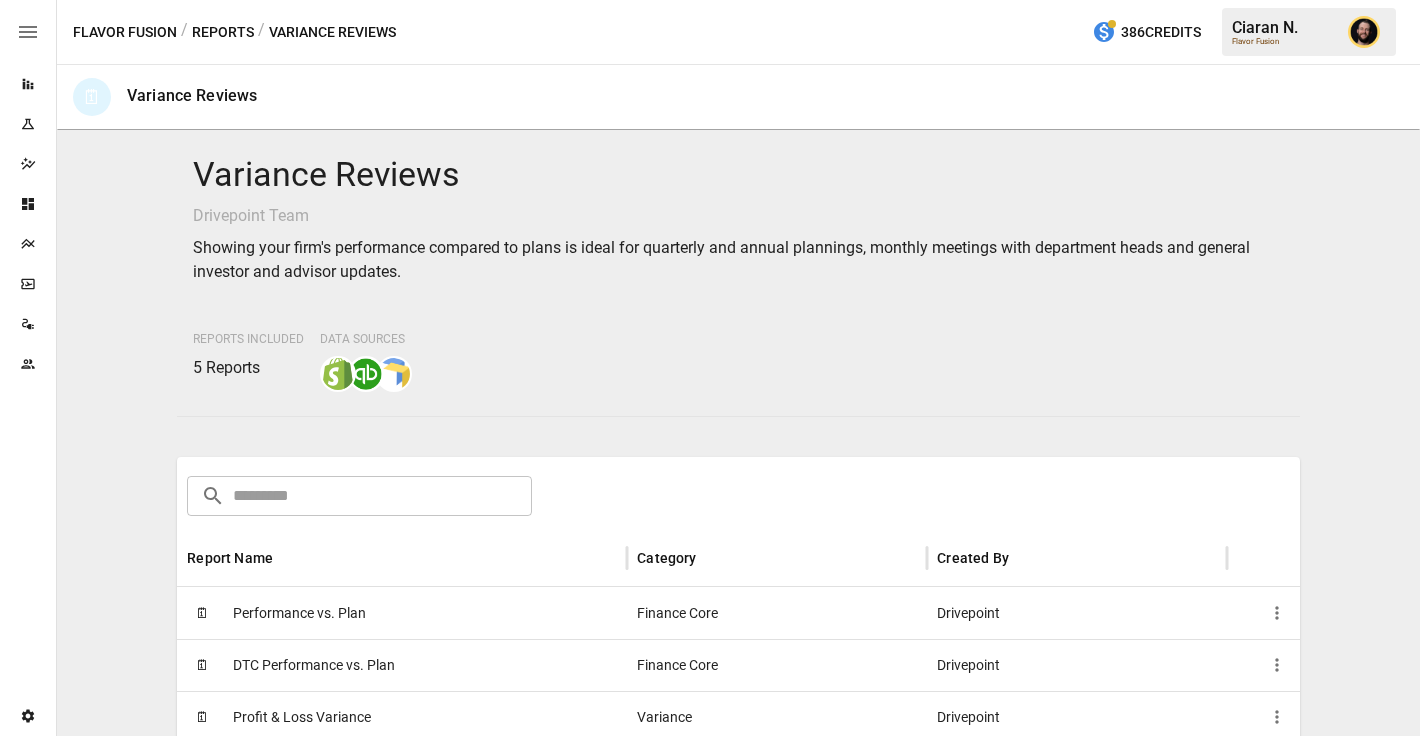 click on "Performance vs. Plan" at bounding box center [299, 613] 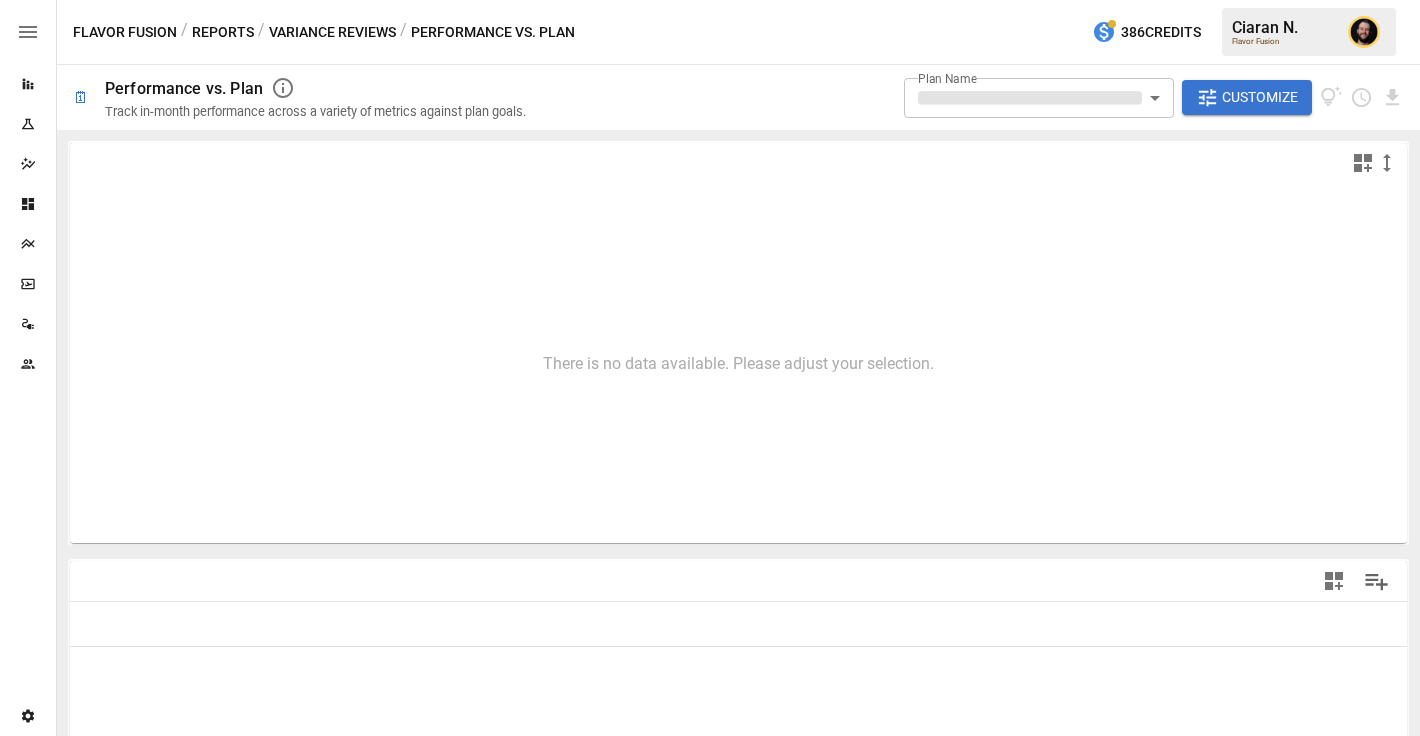 type on "**********" 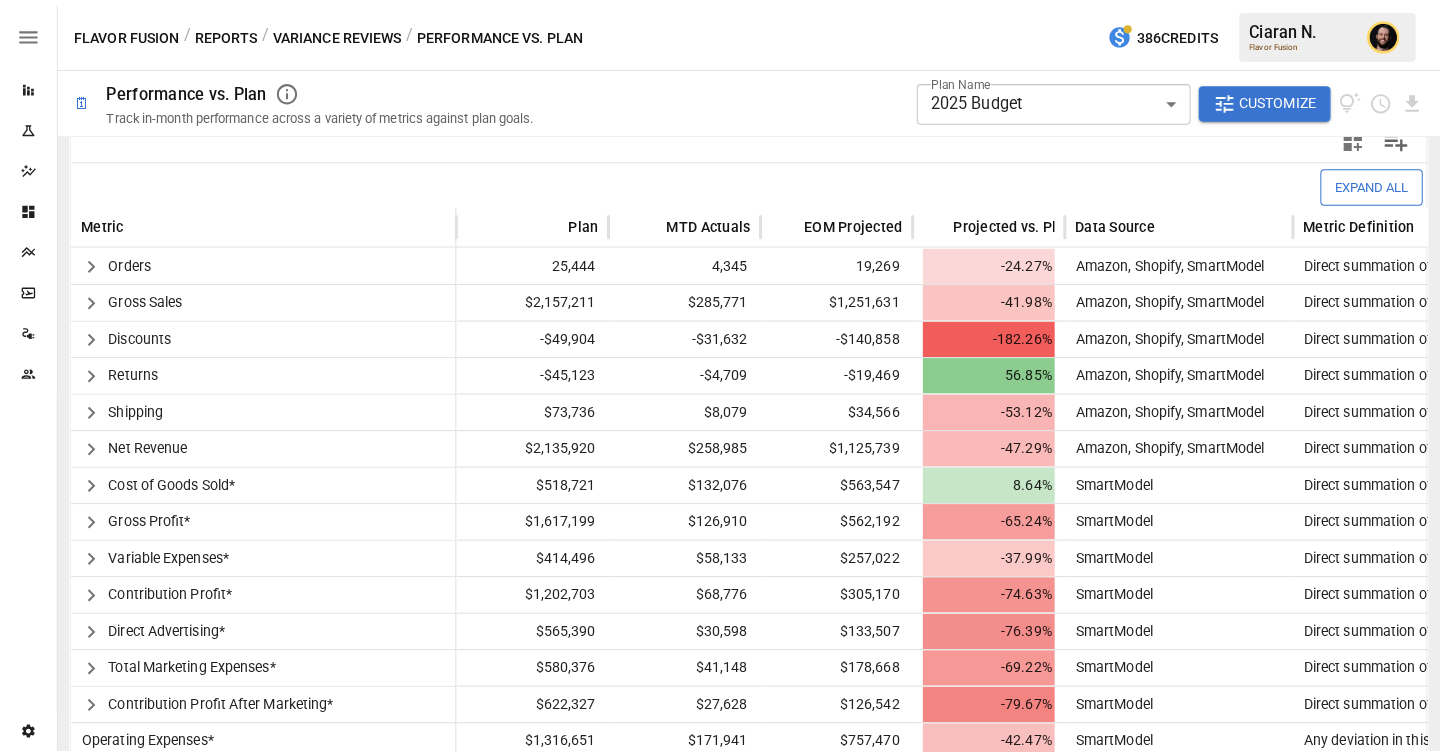 scroll, scrollTop: 454, scrollLeft: 0, axis: vertical 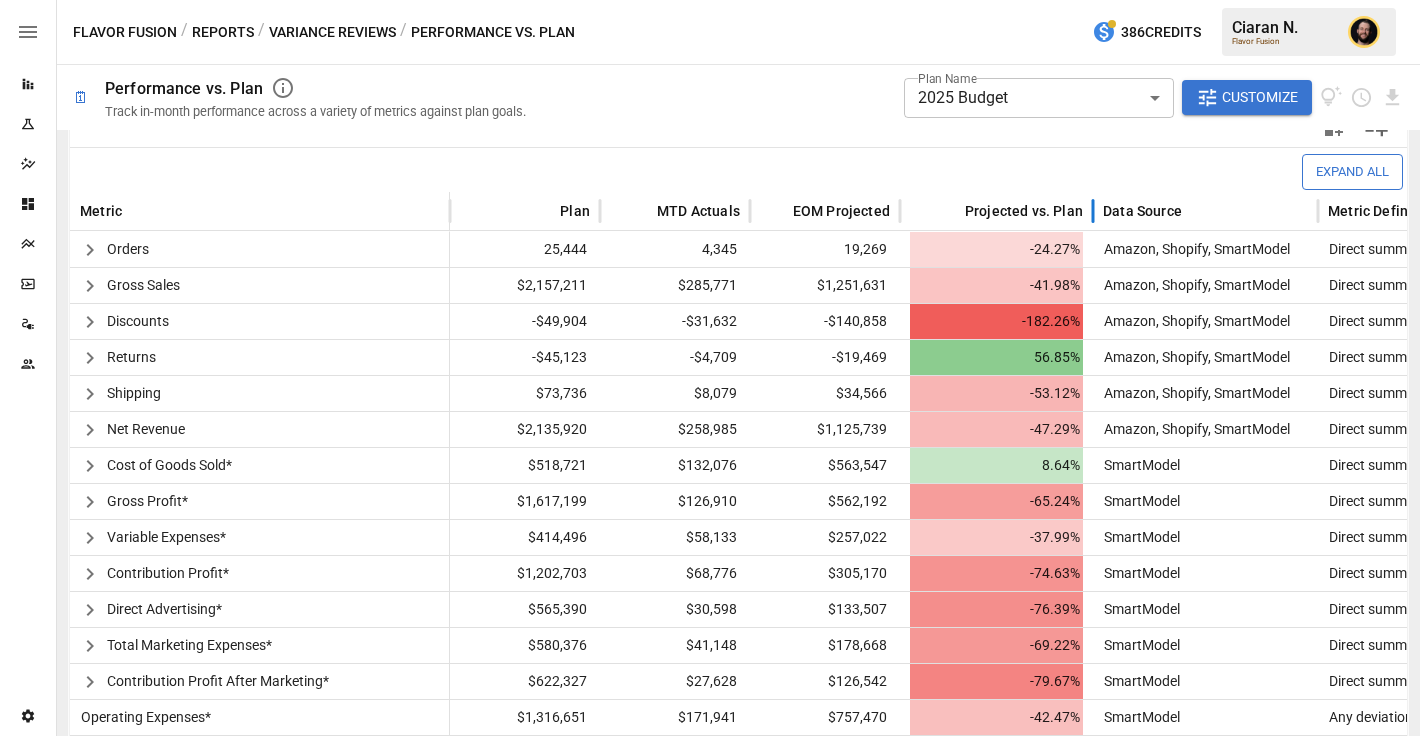 drag, startPoint x: 1048, startPoint y: 204, endPoint x: 1093, endPoint y: 204, distance: 45 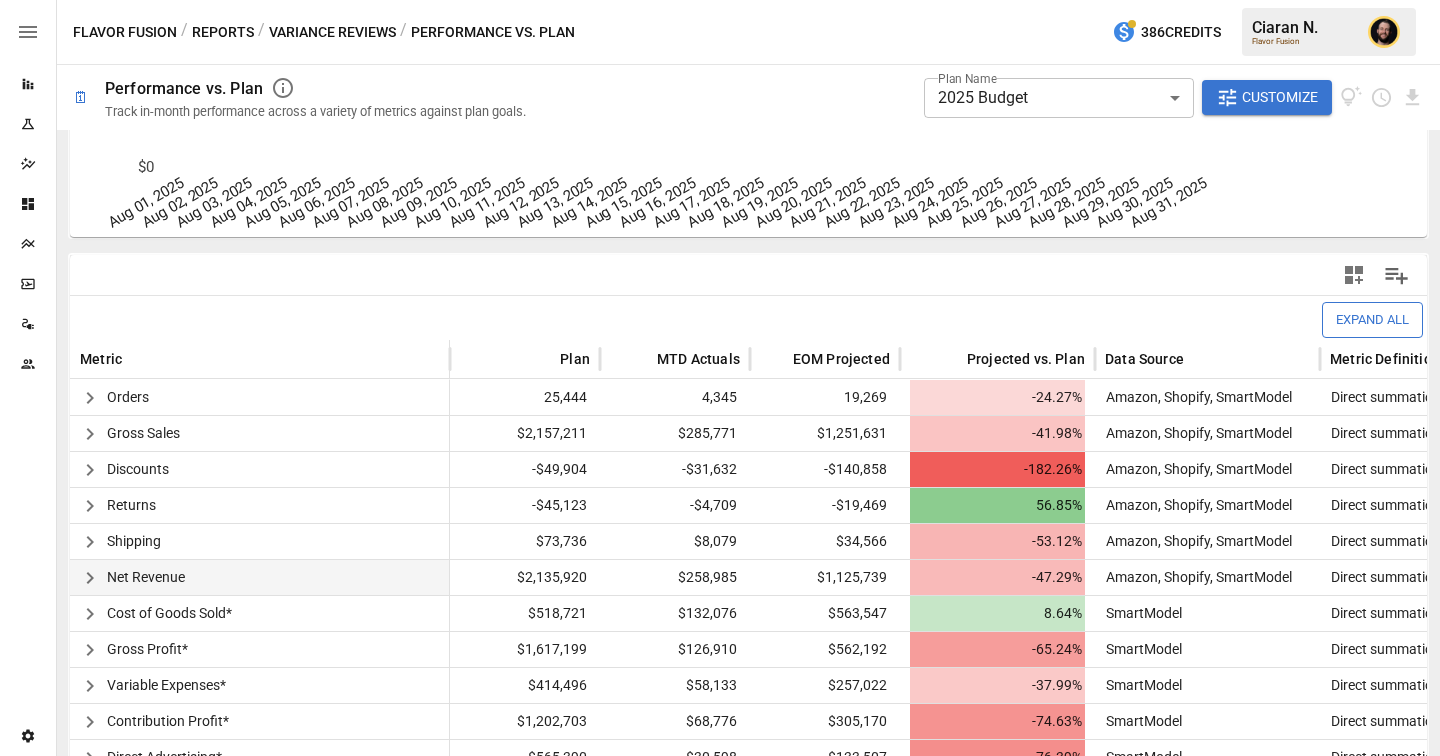scroll, scrollTop: 0, scrollLeft: 0, axis: both 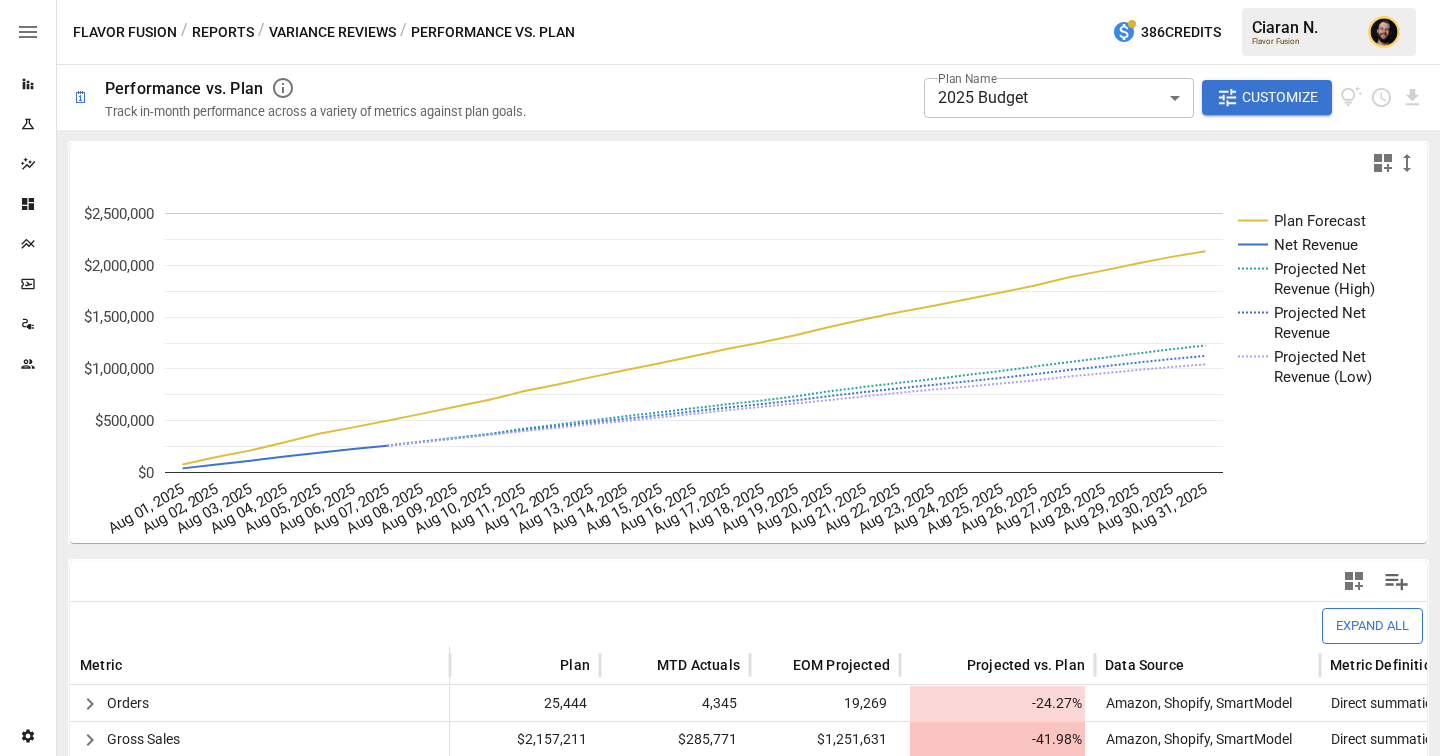 click on "**********" at bounding box center (720, 0) 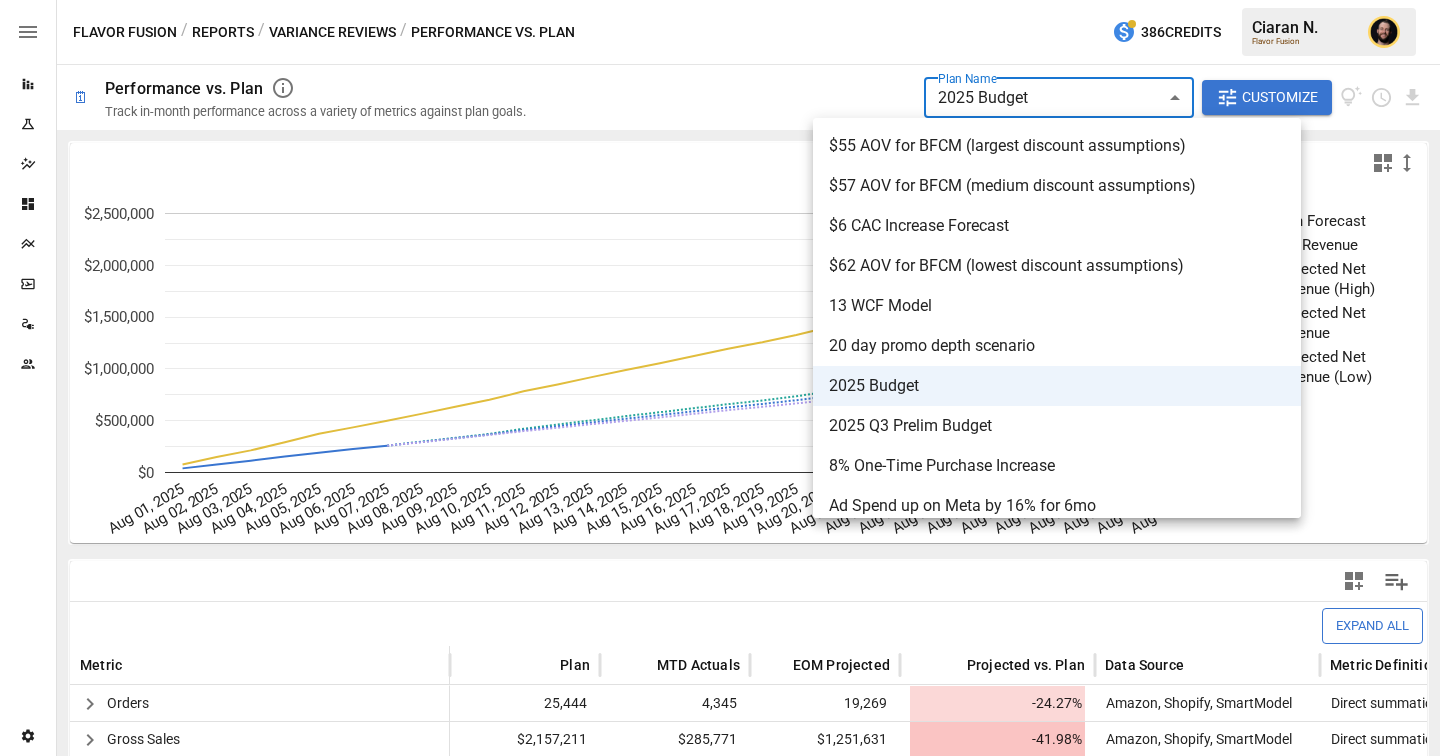 click at bounding box center (720, 378) 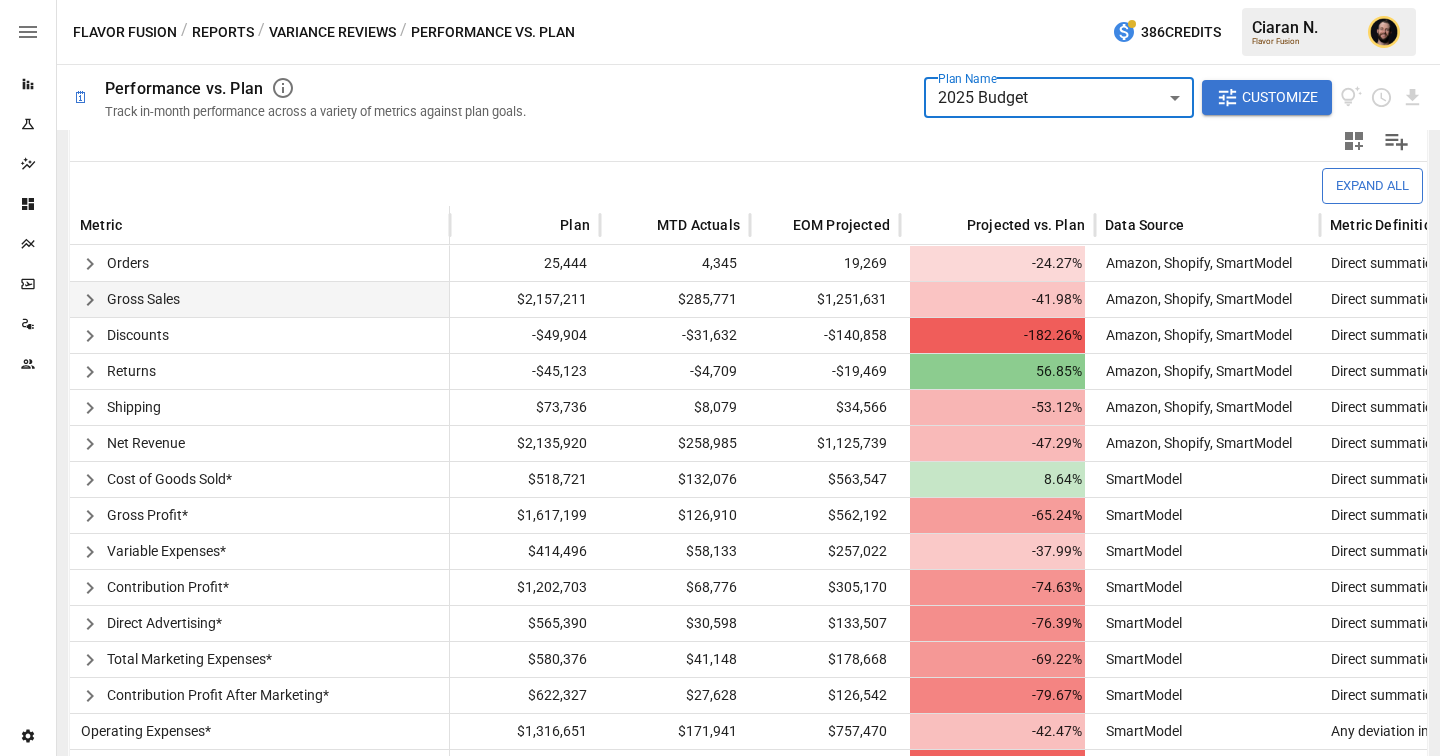 scroll, scrollTop: 441, scrollLeft: 0, axis: vertical 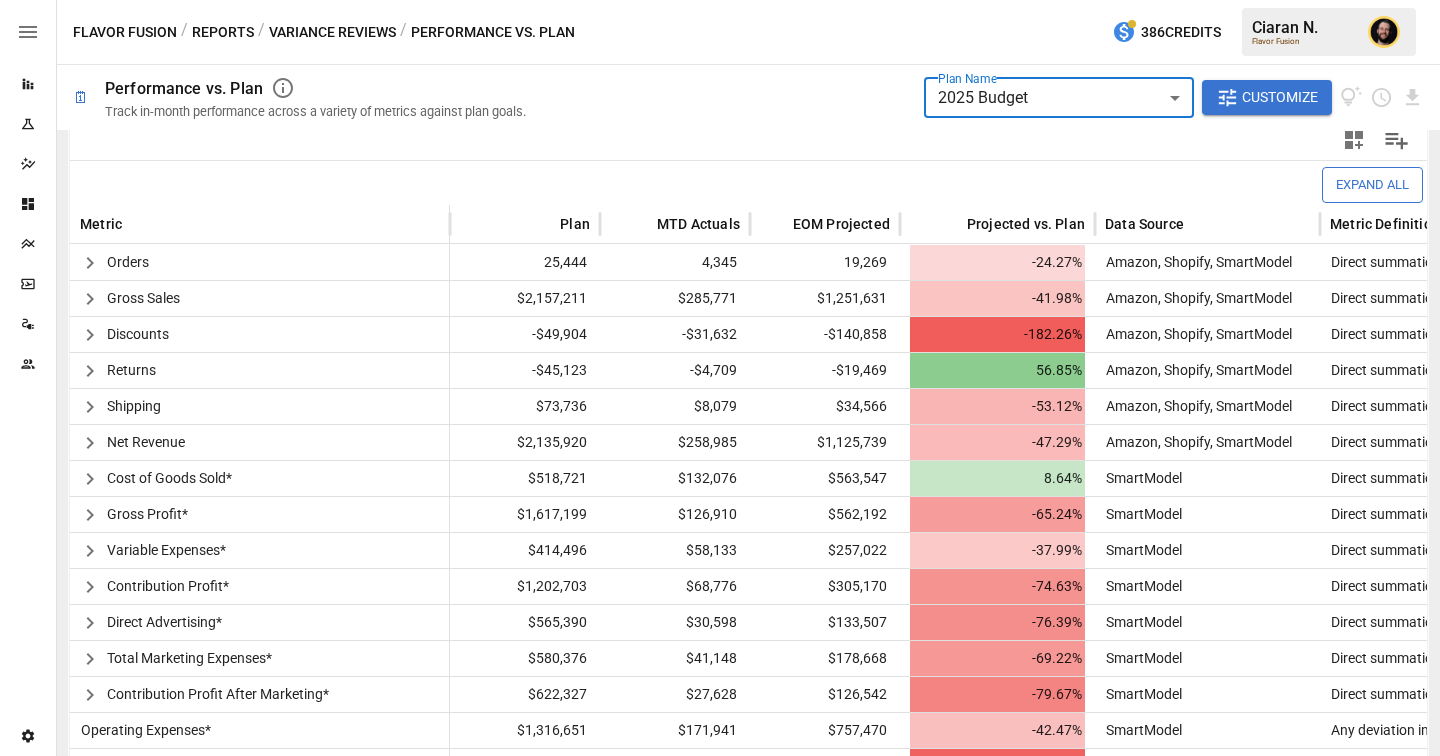click on "**********" at bounding box center [720, 0] 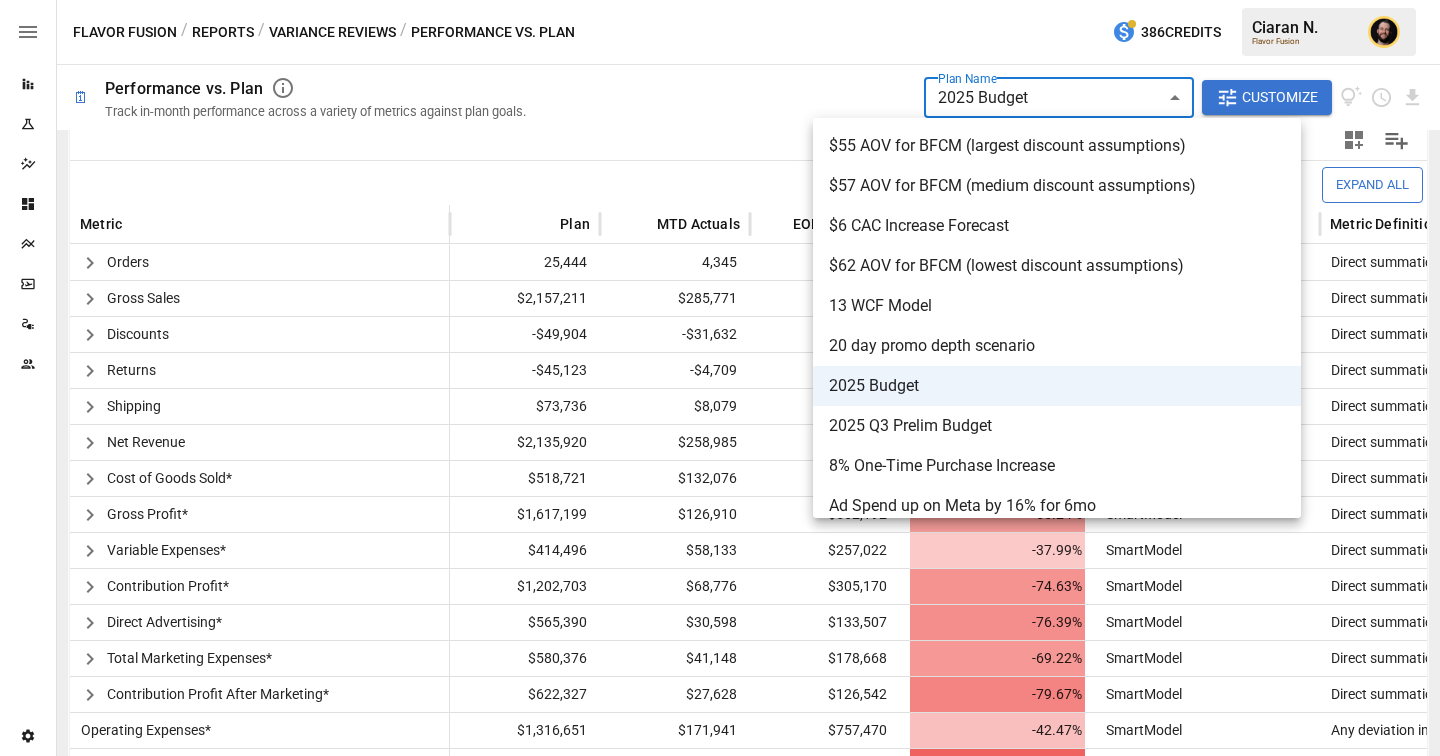 click at bounding box center (720, 378) 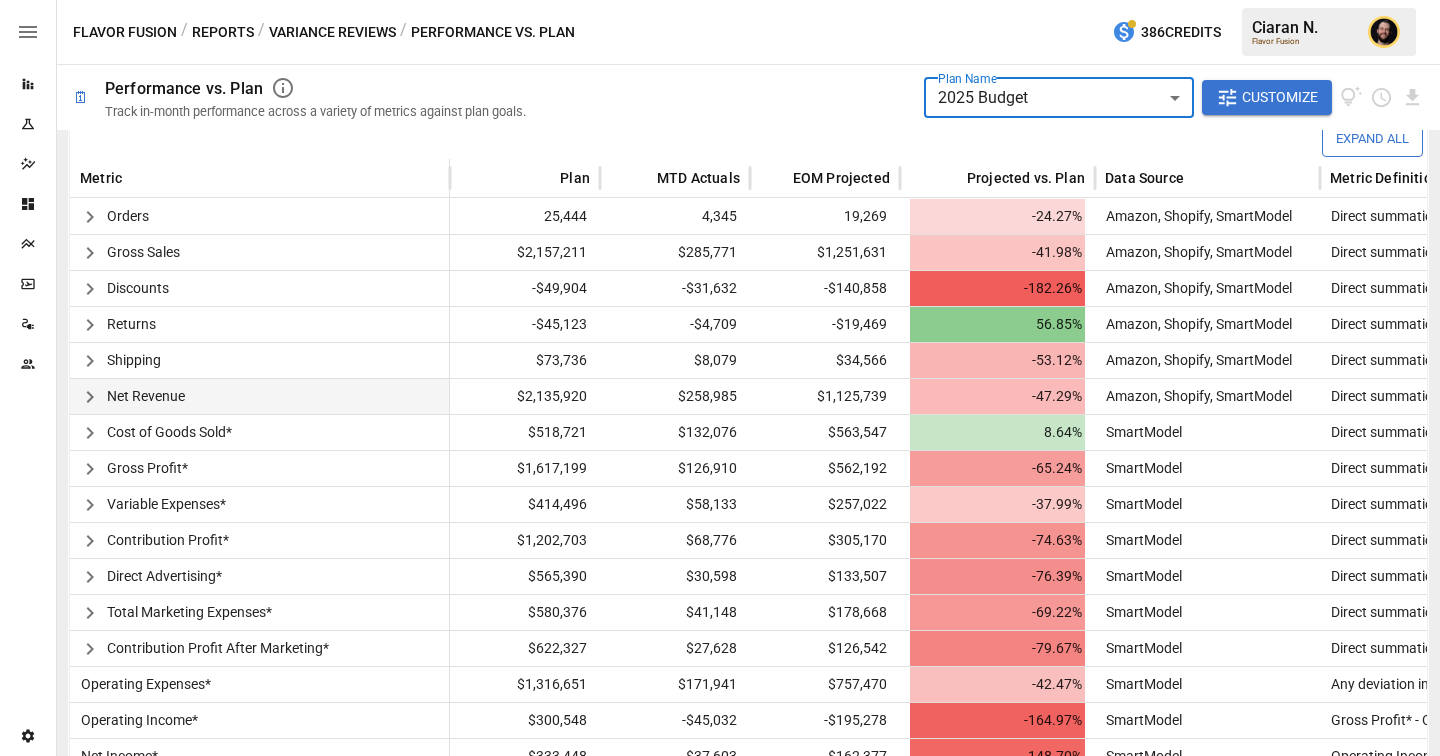 scroll, scrollTop: 518, scrollLeft: 0, axis: vertical 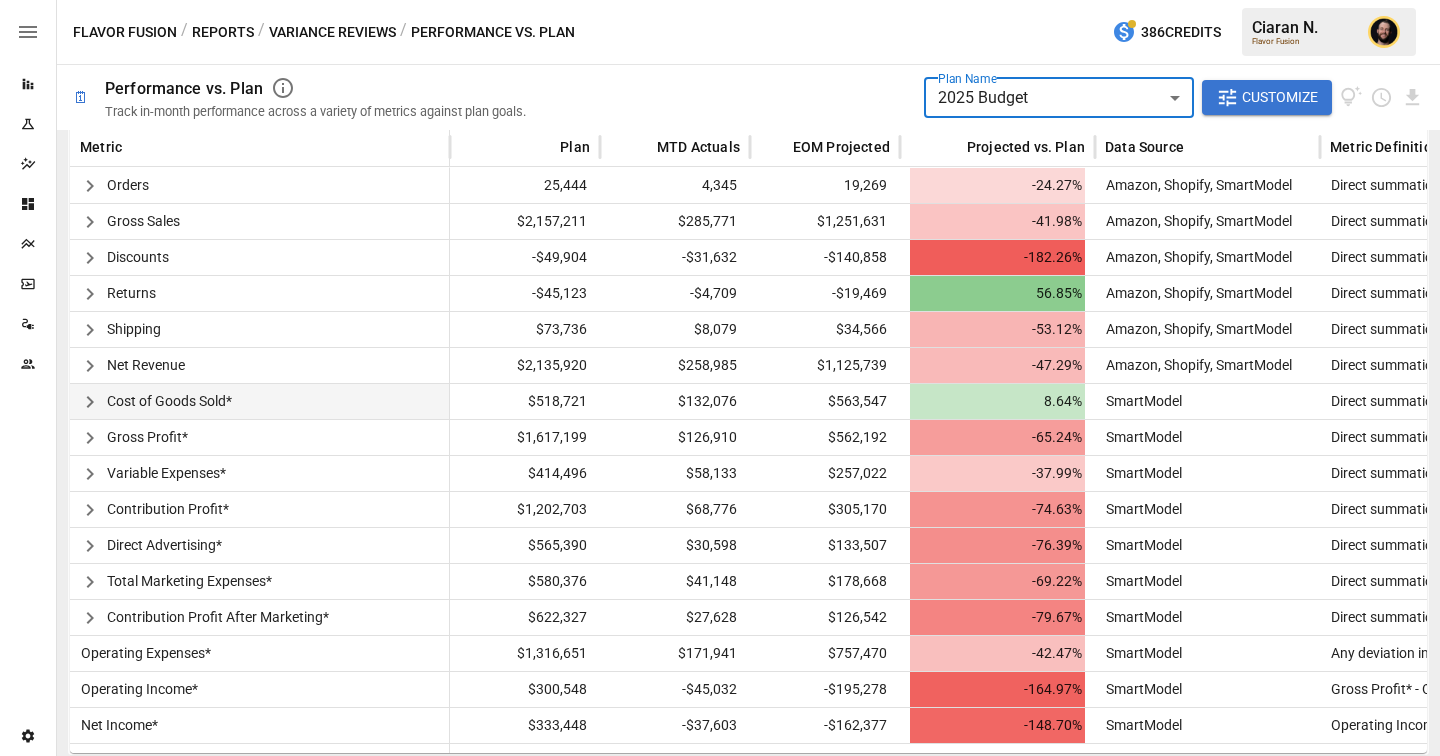 click 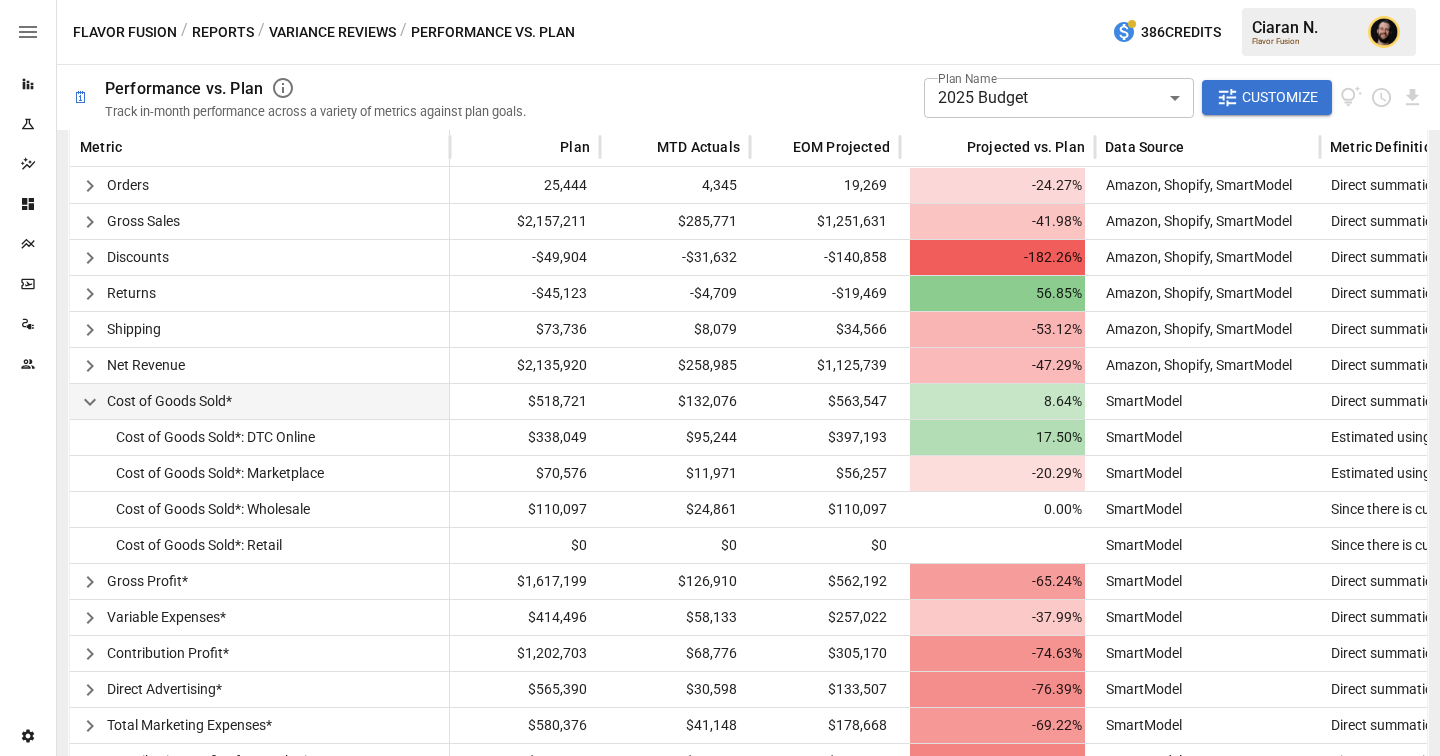 click 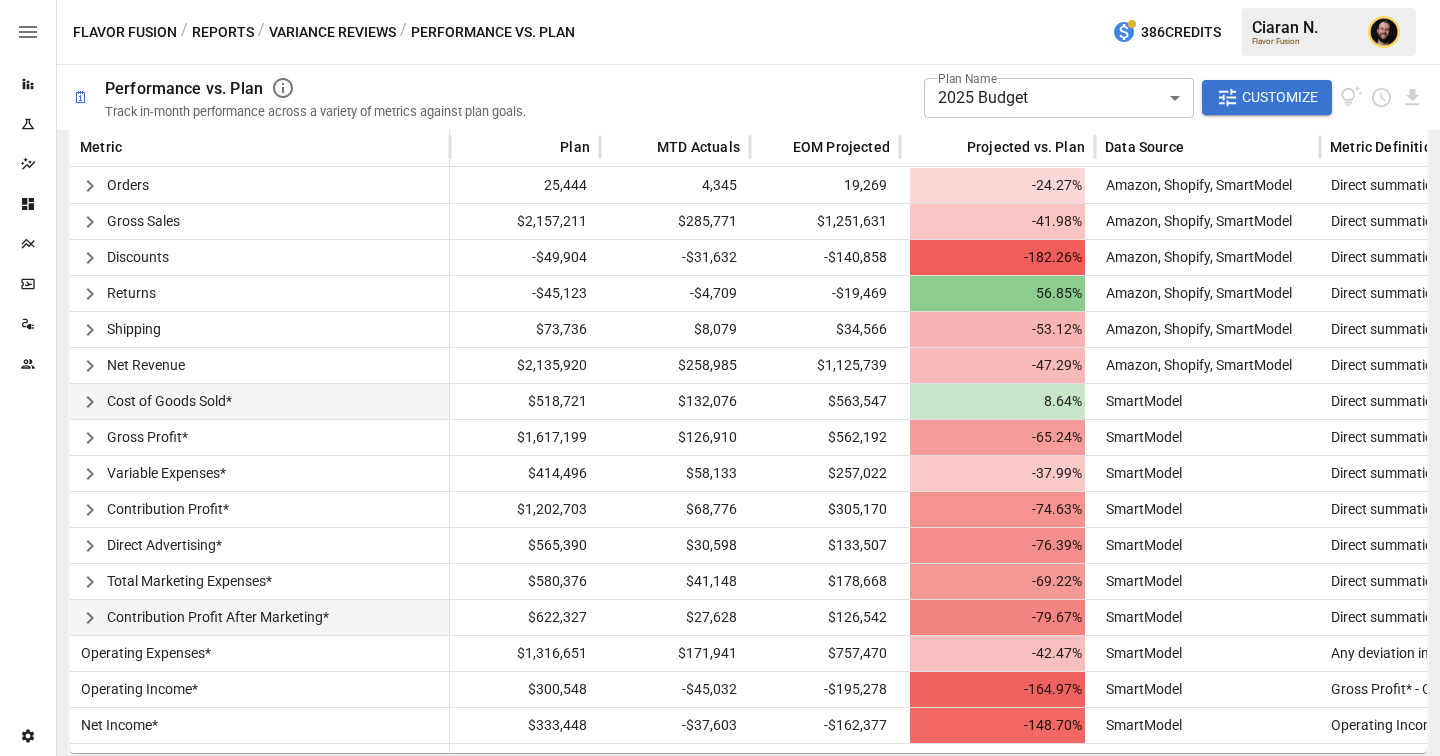 click 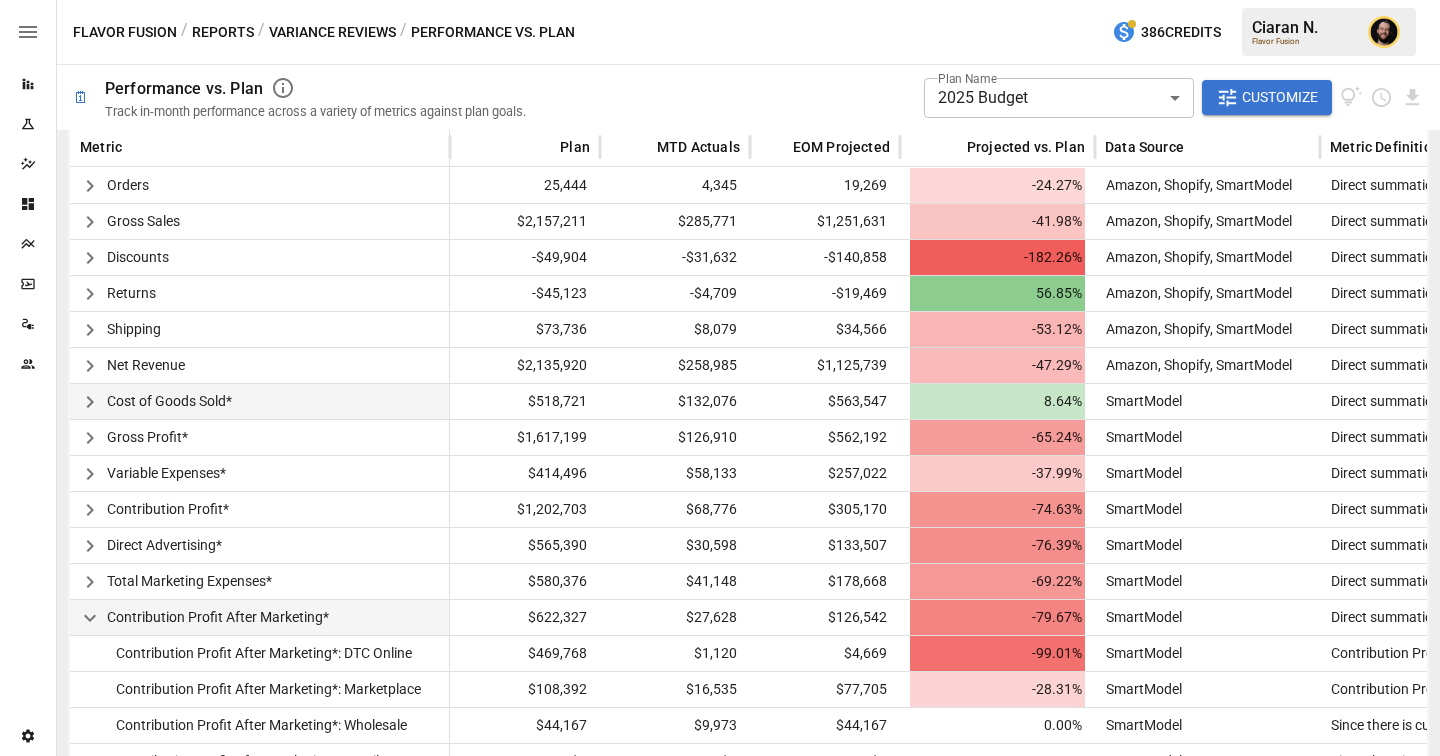 scroll, scrollTop: 662, scrollLeft: 0, axis: vertical 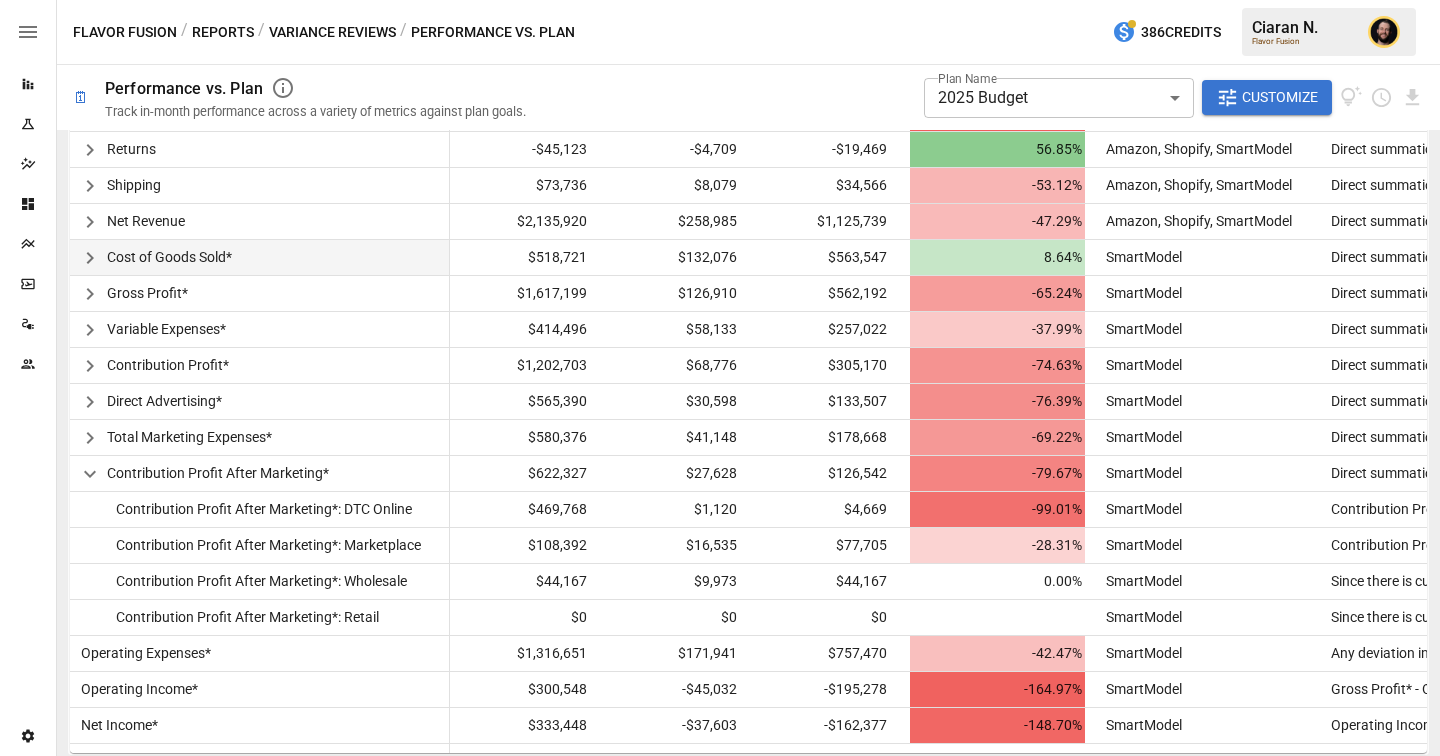 click on "Reports" at bounding box center [223, 32] 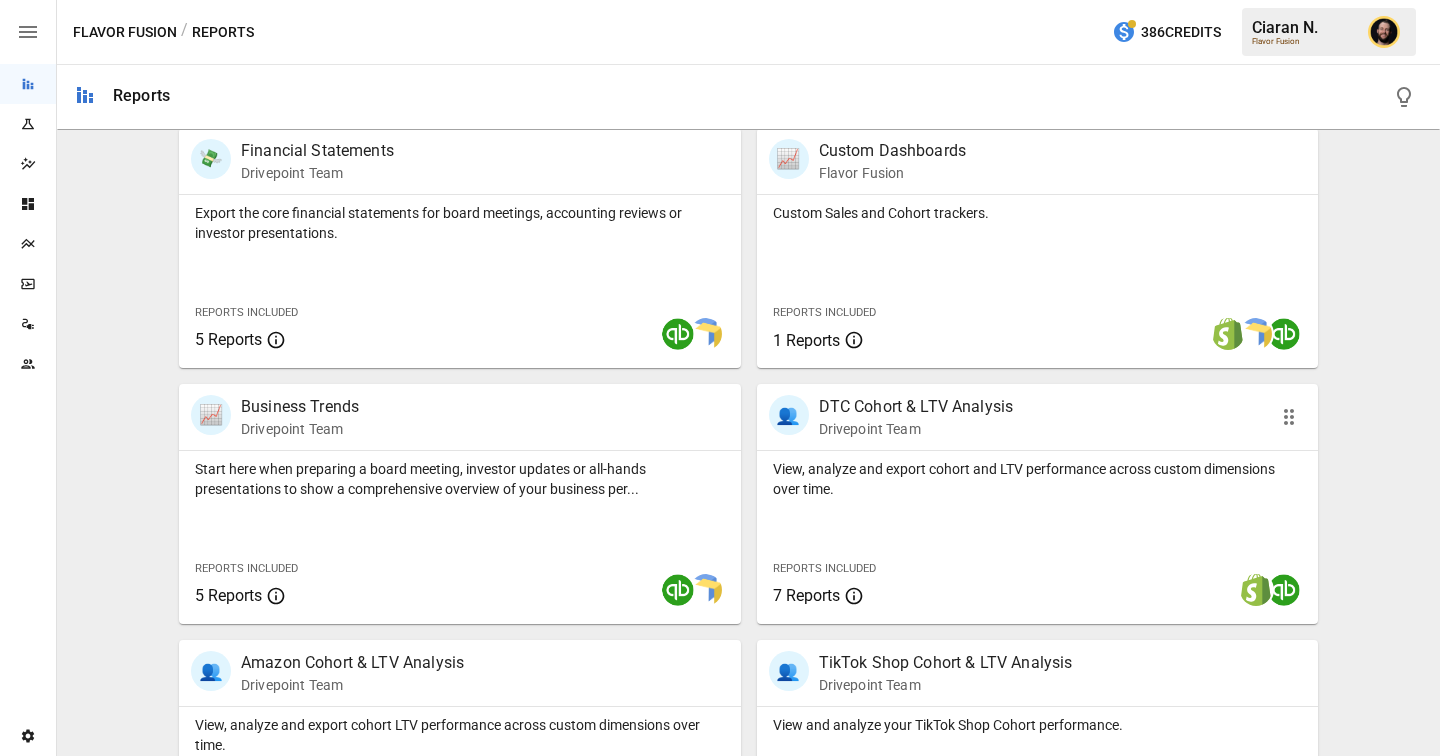 scroll, scrollTop: 402, scrollLeft: 0, axis: vertical 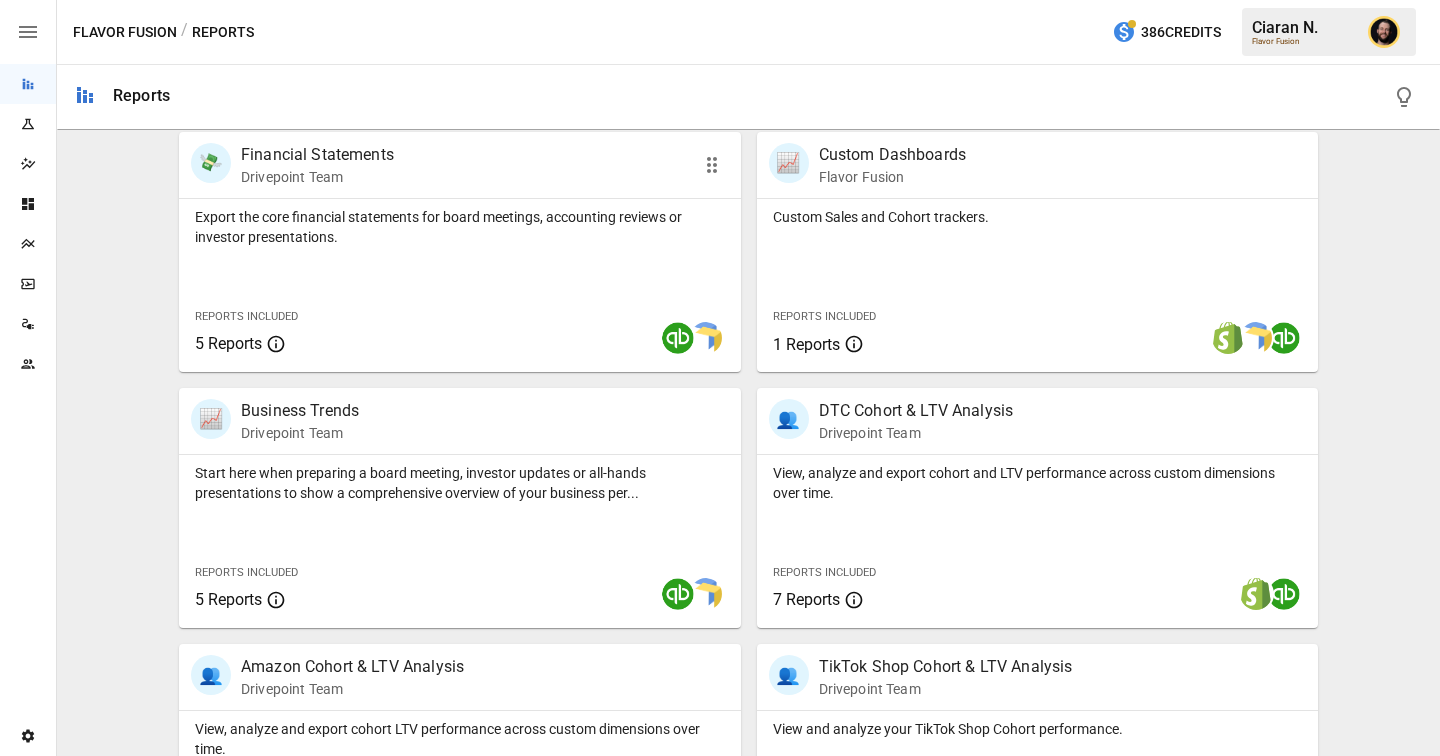 click at bounding box center [577, 338] 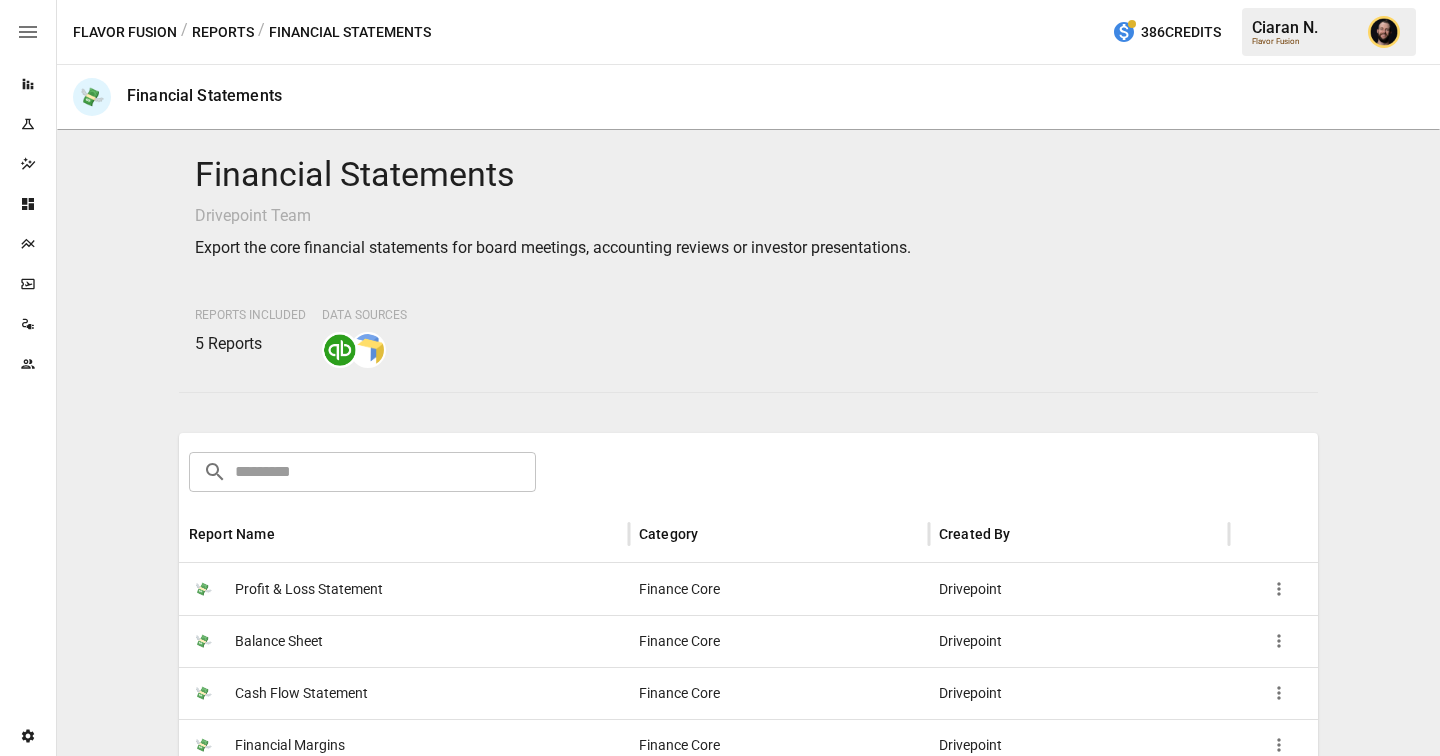 scroll, scrollTop: 165, scrollLeft: 0, axis: vertical 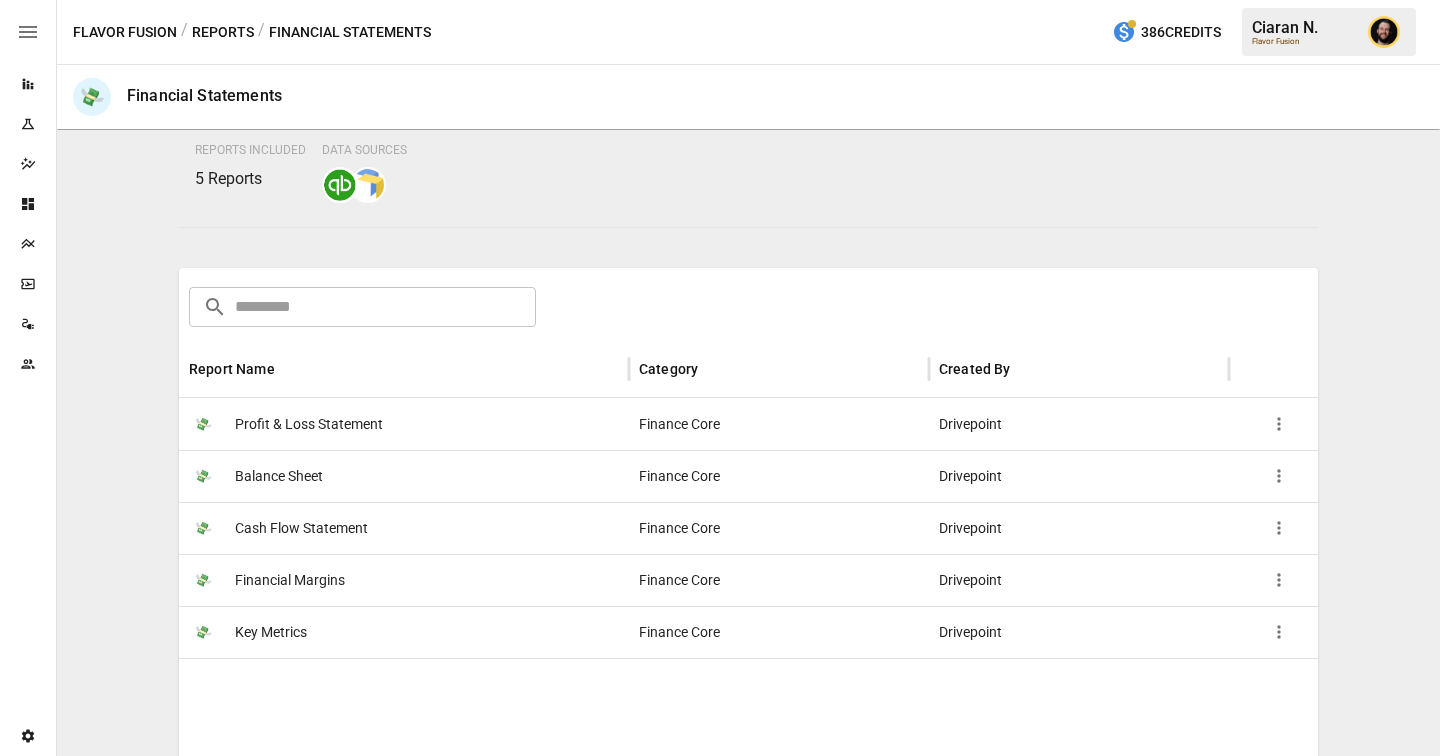 click on "Reports" at bounding box center (223, 32) 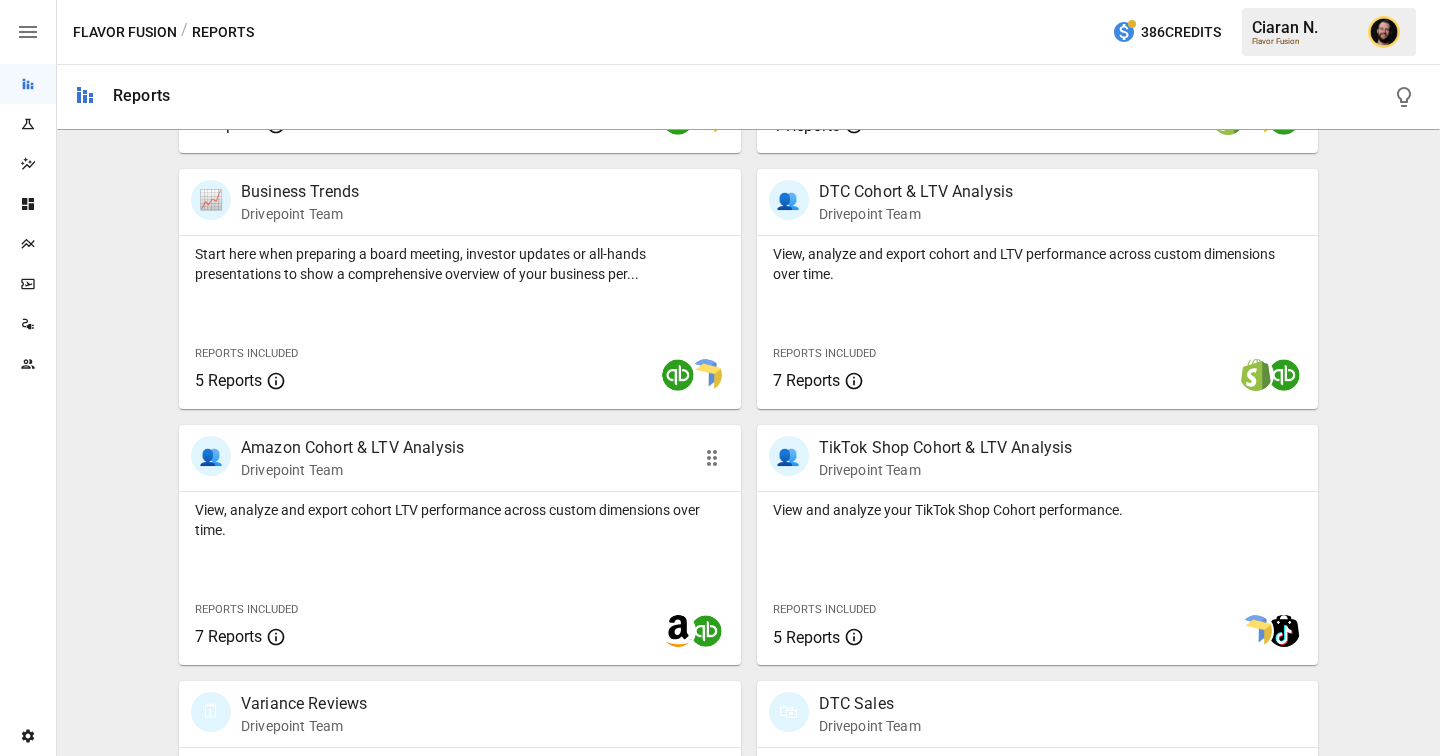 scroll, scrollTop: 605, scrollLeft: 0, axis: vertical 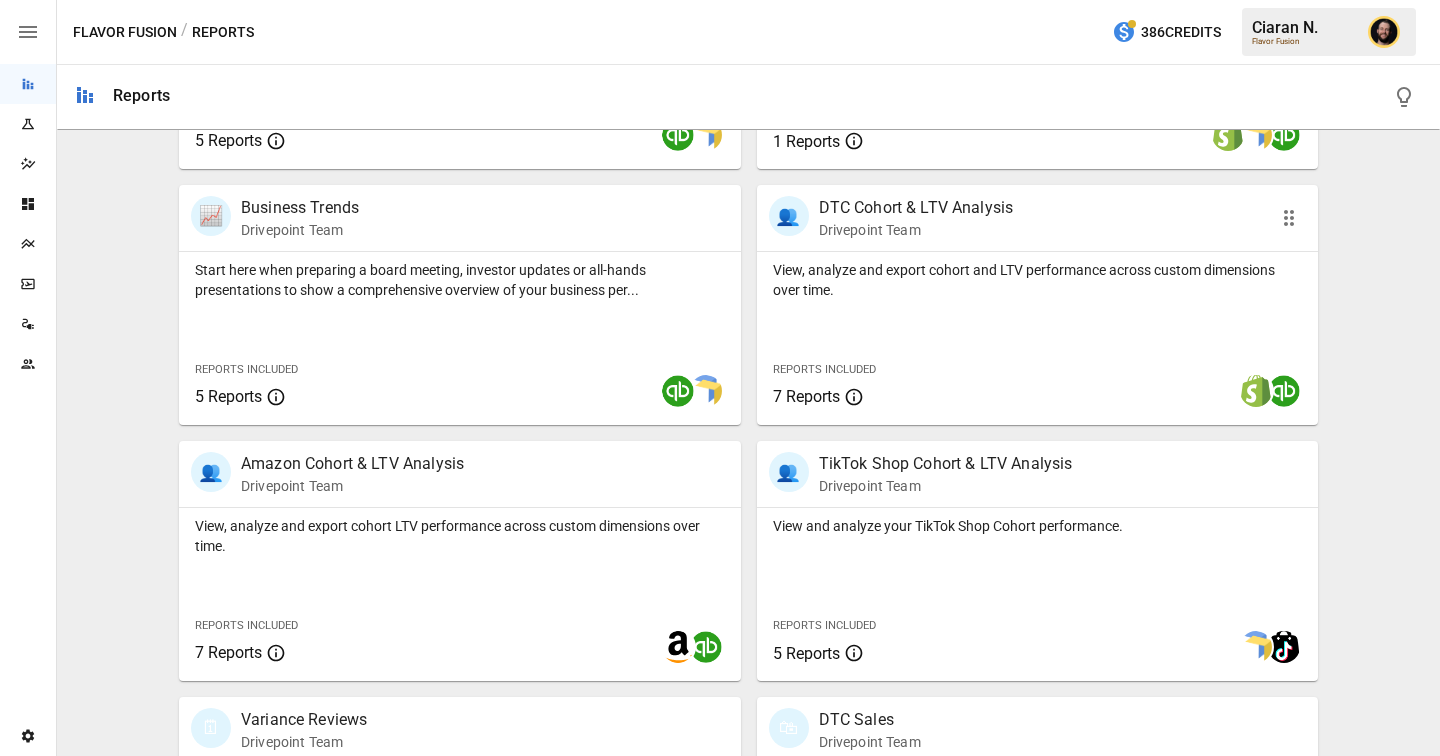 click on "Reports Included 7 Reports" at bounding box center [874, 382] 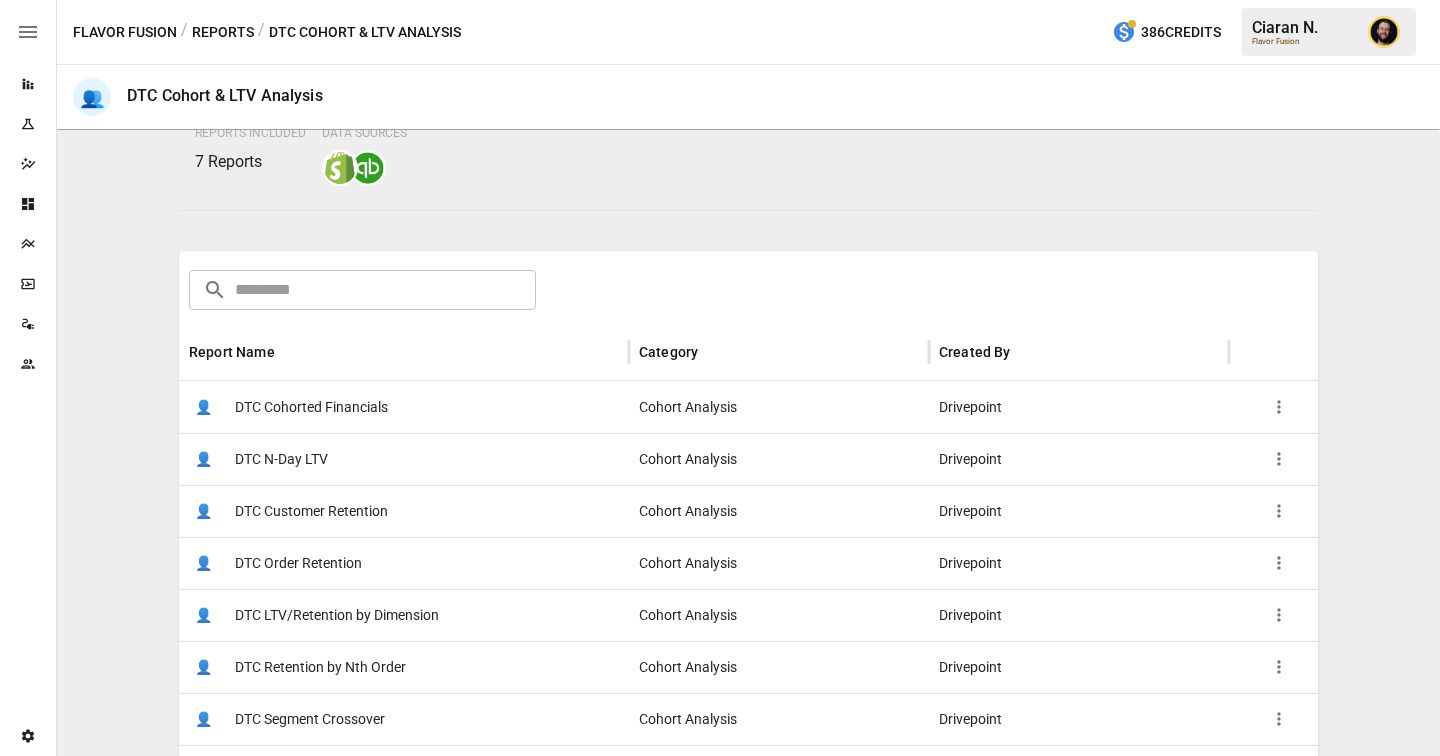 scroll, scrollTop: 233, scrollLeft: 0, axis: vertical 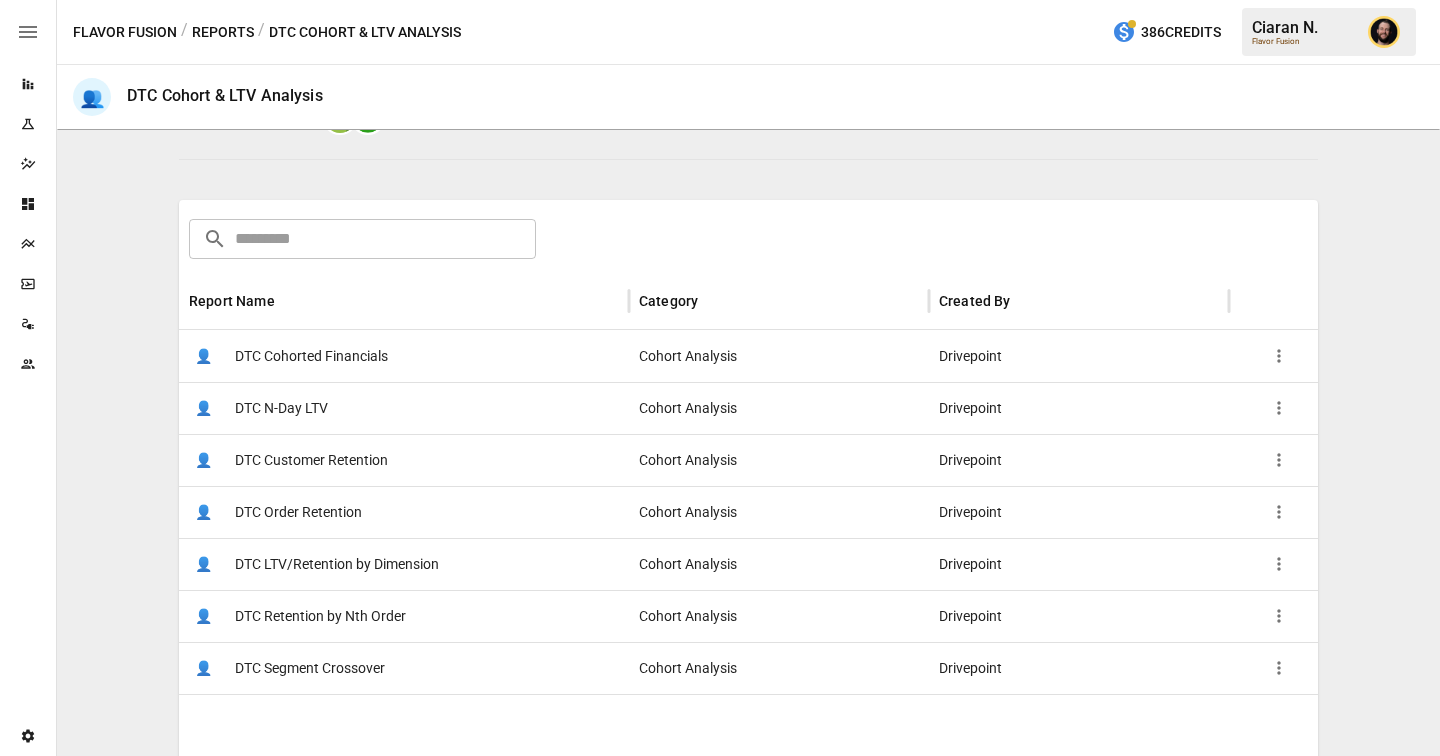 click on "DTC LTV/Retention by Dimension" at bounding box center (337, 564) 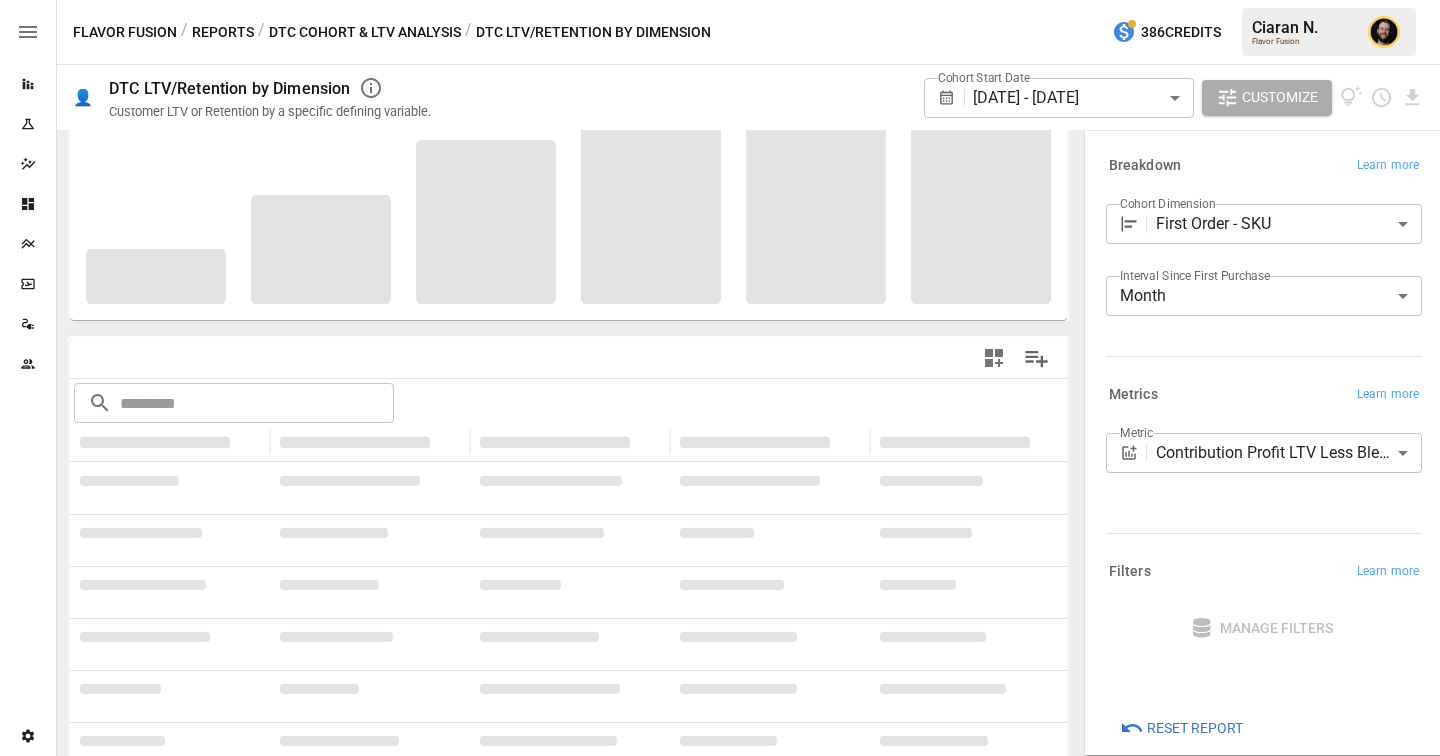 scroll, scrollTop: 229, scrollLeft: 0, axis: vertical 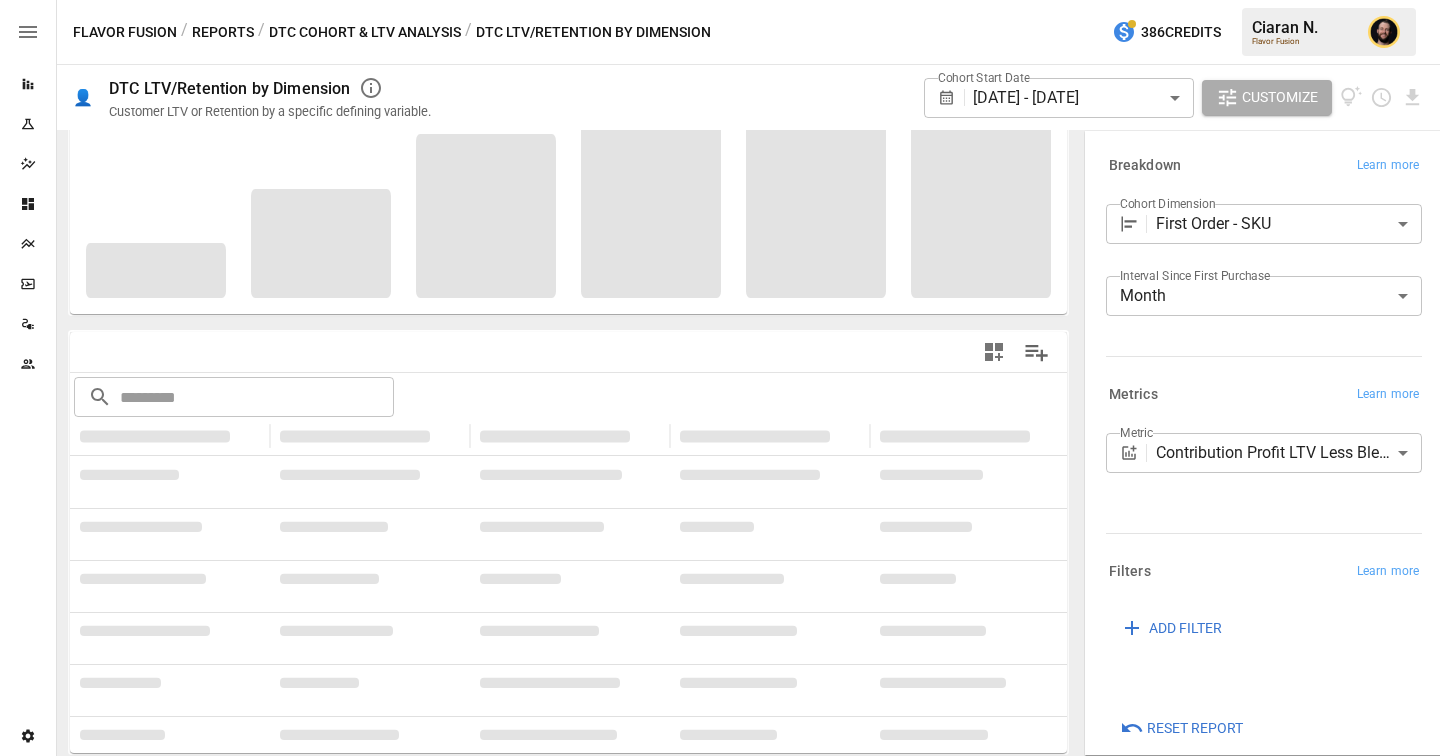 click on "**********" at bounding box center [720, 0] 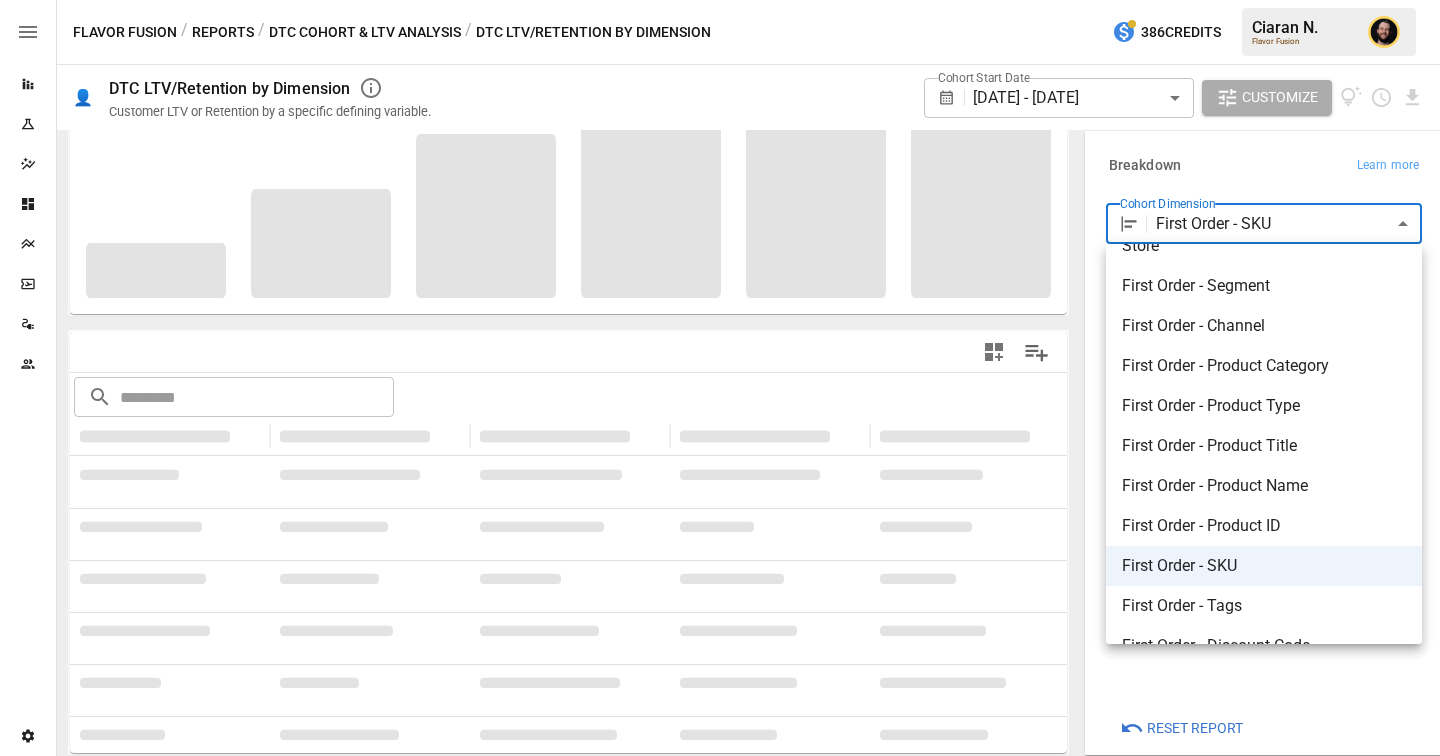 scroll, scrollTop: 0, scrollLeft: 0, axis: both 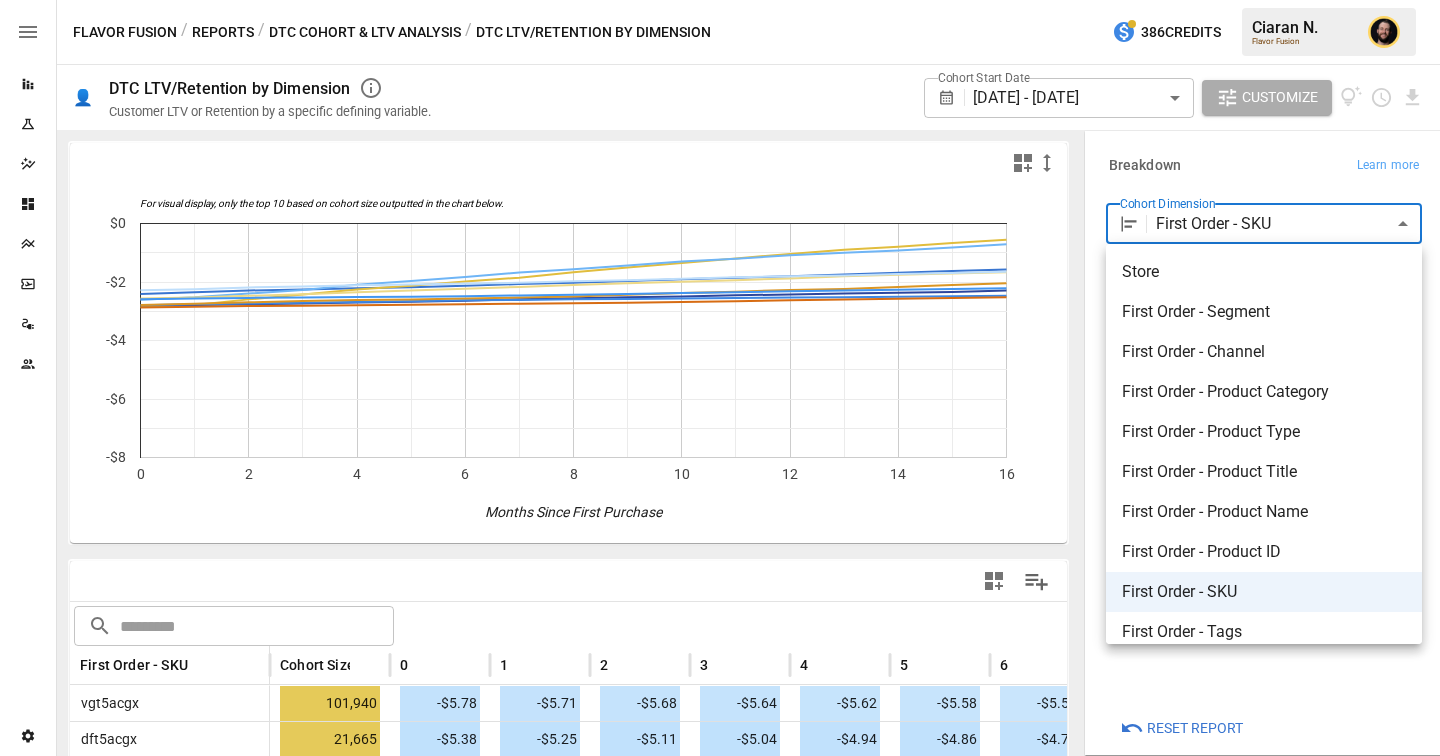 click at bounding box center [720, 378] 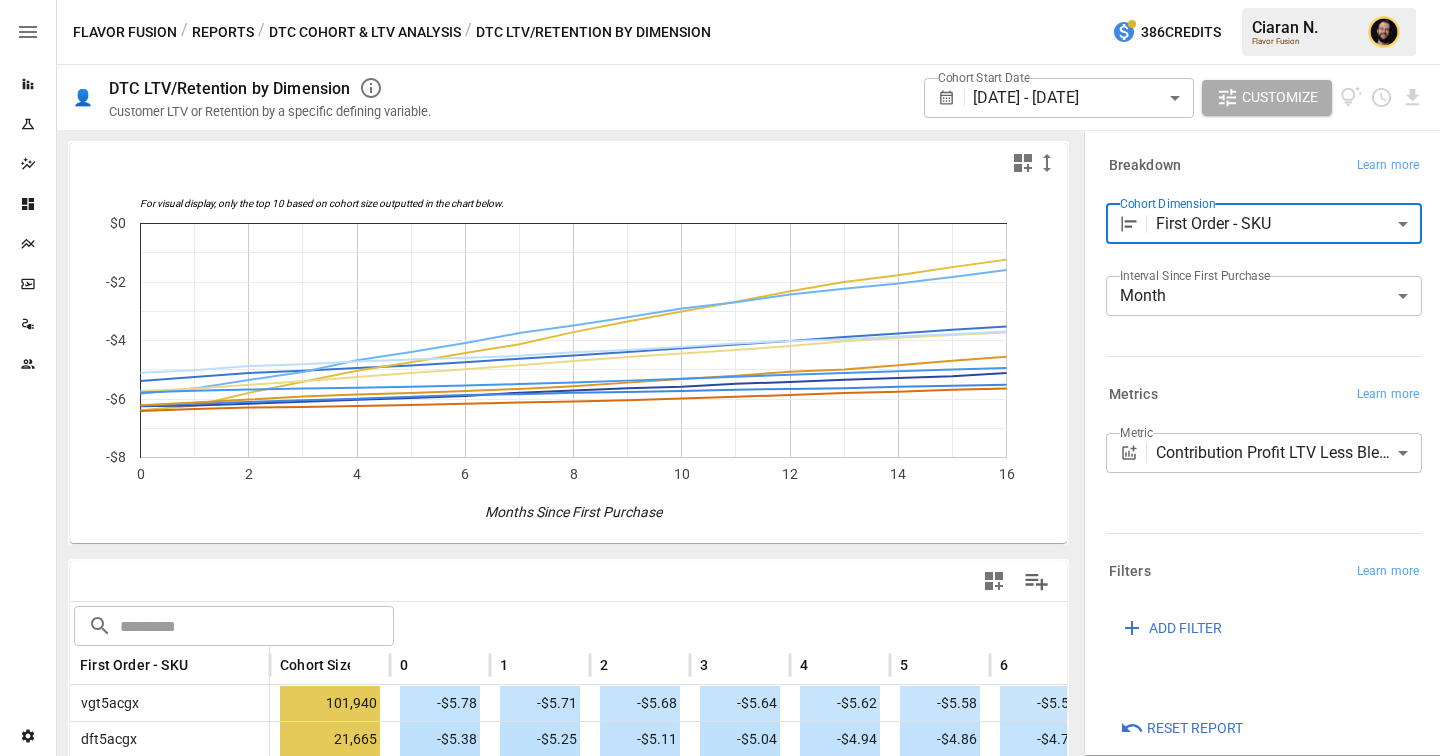 click on "​ ​" at bounding box center (568, 624) 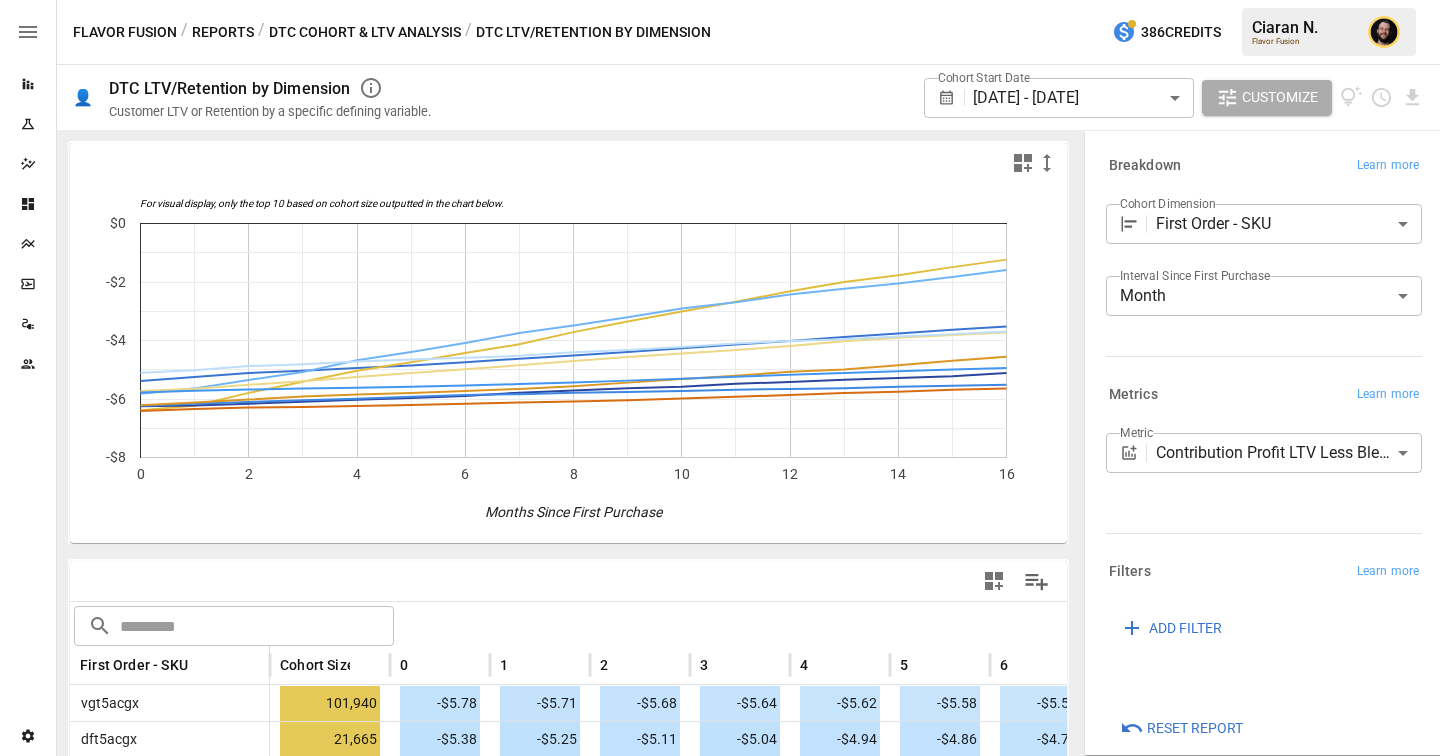 click on "Reports Experiments Dazzler Studio Dashboards Plans SmartModel ™ Data Sources Team Settings Flavor Fusion / Reports / DTC Cohort & LTV Analysis / DTC LTV/Retention by Dimension 386  Credits [FIRST] [LAST] Flavor Fusion 👤 DTC LTV/Retention by Dimension Customer LTV or Retention by a specific defining variable. Cohort Start Date [DATE] - [DATE] ****** ​ Customize For visual display, only the top 10 based on cohort size outputted in the chart below. 0 2 4 6 8 10 12 14 16 -$8 -$6 -$4 -$2 $0 Months Since First Purchase For visual display, only the top 10 based on cohort size outputted in the chart below. ​ ​ First Order - SKU  Cohort Size   0   1   2   3   4   5   6   7   8 [ID] 101,940 -$5.78 -$5.71 -$5.68 -$5.64 -$5.62 -$5.58 -$5.54 -$5.49 -$5.43 [ID] 21,665 -$5.38 -$5.25 -$5.11 -$5.04 -$4.94 -$4.86 -$4.74 -$4.62 -$4.52 [ID], [ID] 12,283 -$5.73 -$5.65 -$5.52 -$5.39 -$5.25 -$5.11 -$4.98 -$4.85 -$4.70 [ID] 5,118 -$6.25 -$6.23 -$6.16 -$6.10 -$6.03 -$5.96 -$5.90 -$5.78 -$5.71 889" at bounding box center (720, 0) 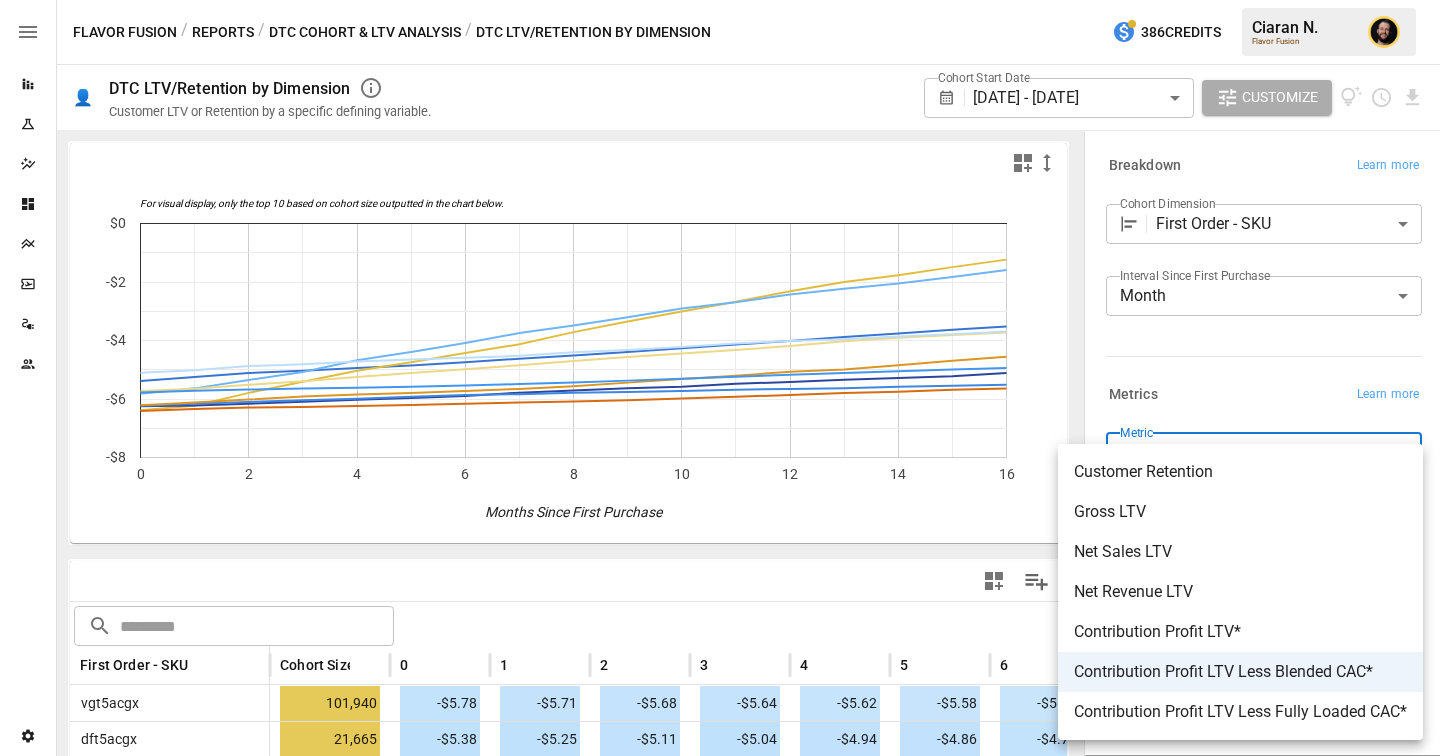 click at bounding box center [720, 378] 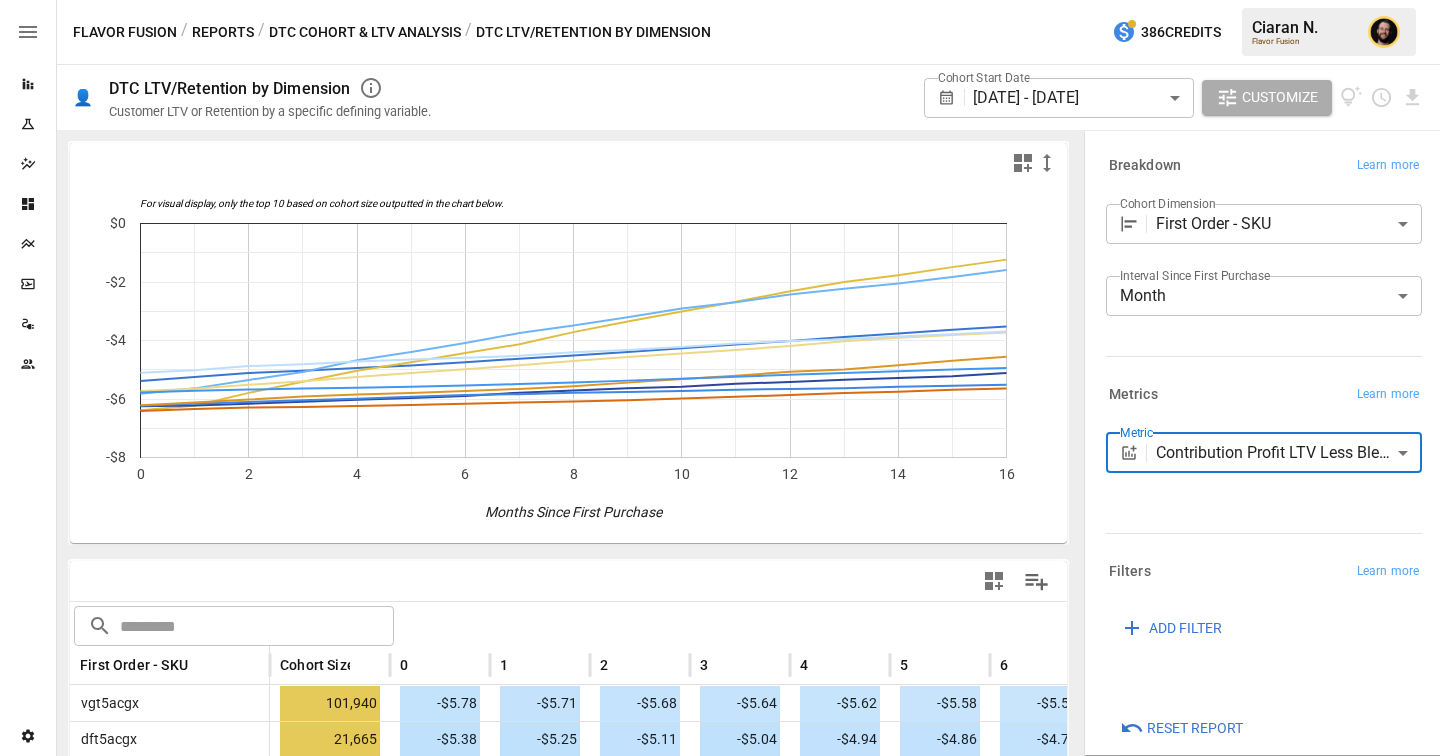 scroll, scrollTop: 351, scrollLeft: 0, axis: vertical 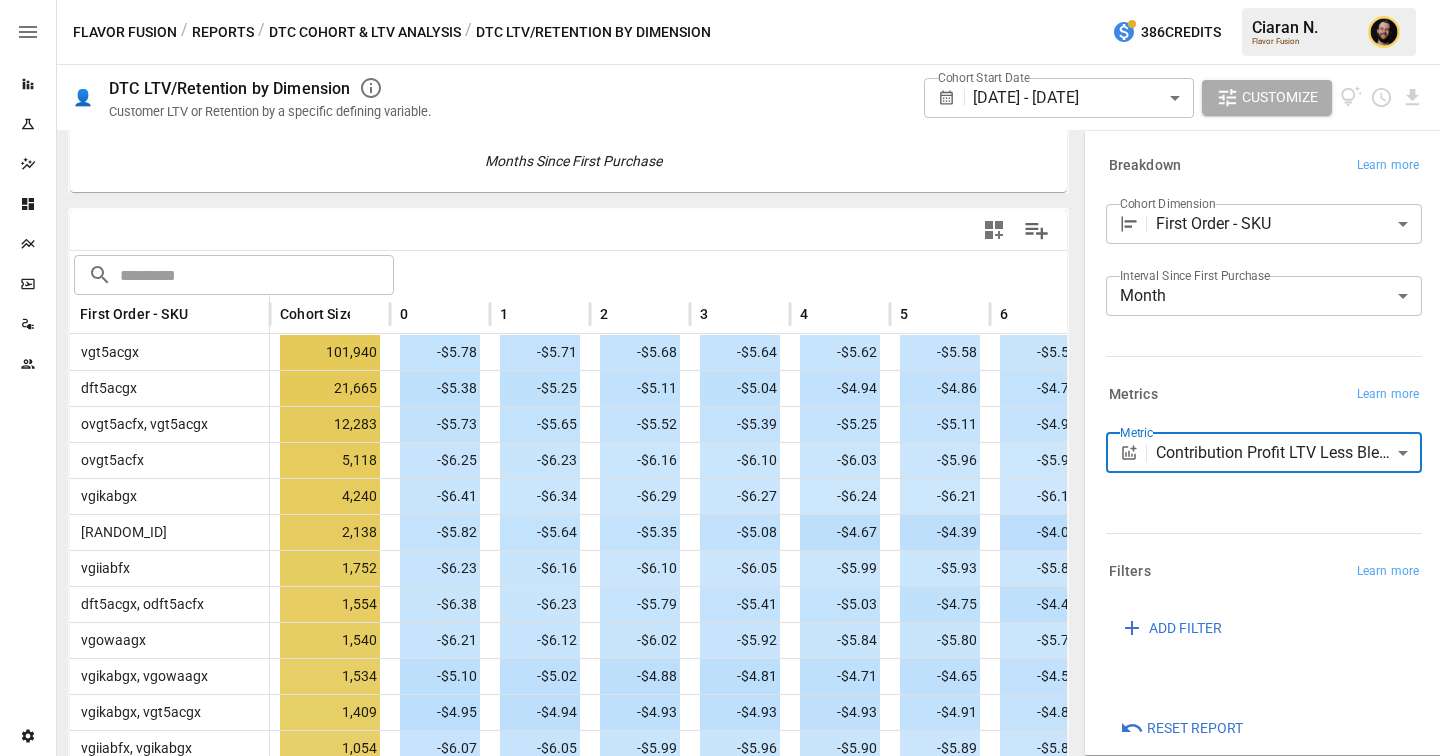 click on "Reports Experiments Dazzler Studio Dashboards Plans SmartModel ™ Data Sources Team Settings Flavor Fusion / Reports / DTC Cohort & LTV Analysis / DTC LTV/Retention by Dimension 386  Credits [FIRST] [LAST] Flavor Fusion 👤 DTC LTV/Retention by Dimension Customer LTV or Retention by a specific defining variable. Cohort Start Date [DATE] - [DATE] ****** ​ Customize For visual display, only the top 10 based on cohort size outputted in the chart below. 0 2 4 6 8 10 12 14 16 -$8 -$6 -$4 -$2 $0 Months Since First Purchase For visual display, only the top 10 based on cohort size outputted in the chart below. ​ ​ First Order - SKU  Cohort Size   0   1   2   3   4   5   6   7   8 [ID] 101,940 -$5.78 -$5.71 -$5.68 -$5.64 -$5.62 -$5.58 -$5.54 -$5.49 -$5.43 [ID] 21,665 -$5.38 -$5.25 -$5.11 -$5.04 -$4.94 -$4.86 -$4.74 -$4.62 -$4.52 [ID], [ID] 12,283 -$5.73 -$5.65 -$5.52 -$5.39 -$5.25 -$5.11 -$4.98 -$4.85 -$4.70 [ID] 5,118 -$6.25 -$6.23 -$6.16 -$6.10 -$6.03 -$5.96 -$5.90 -$5.78 -$5.71 889" at bounding box center (720, 0) 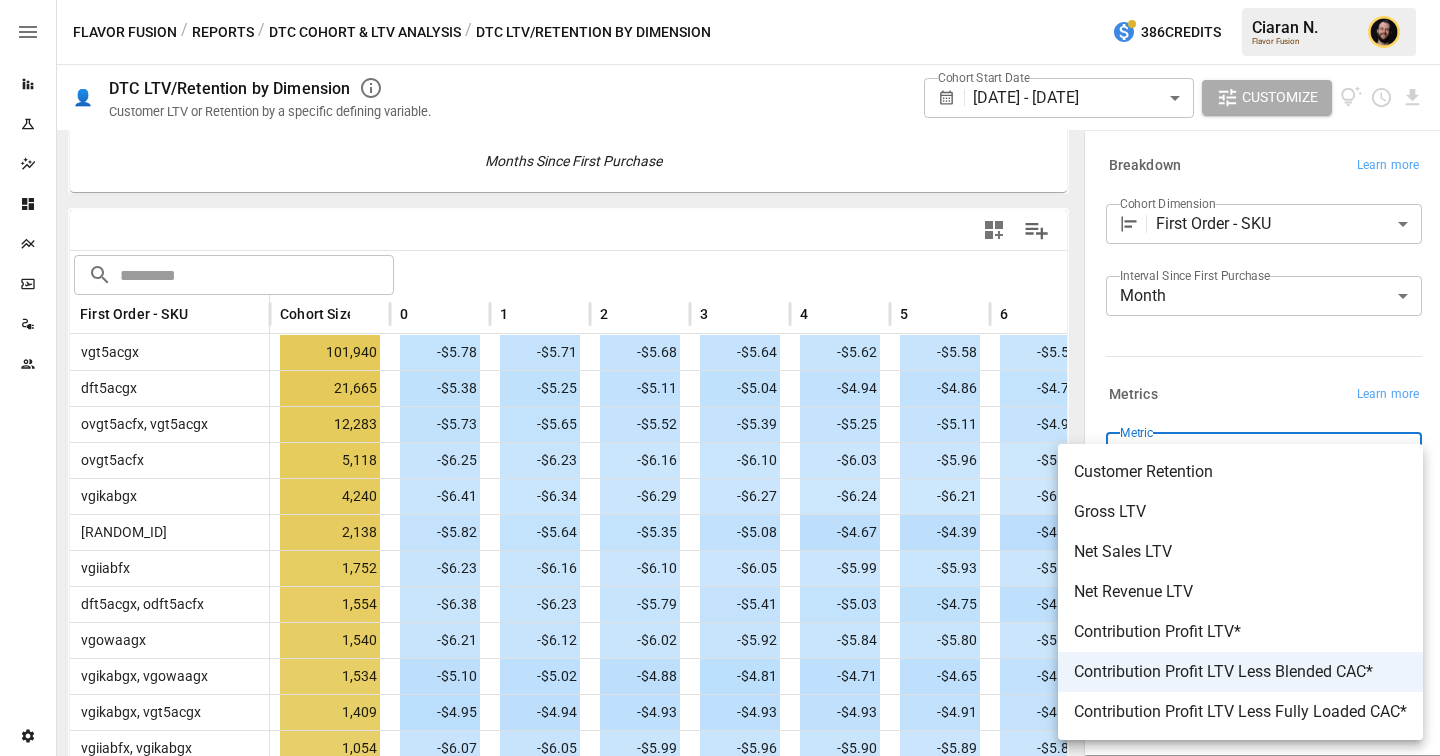 click at bounding box center (720, 378) 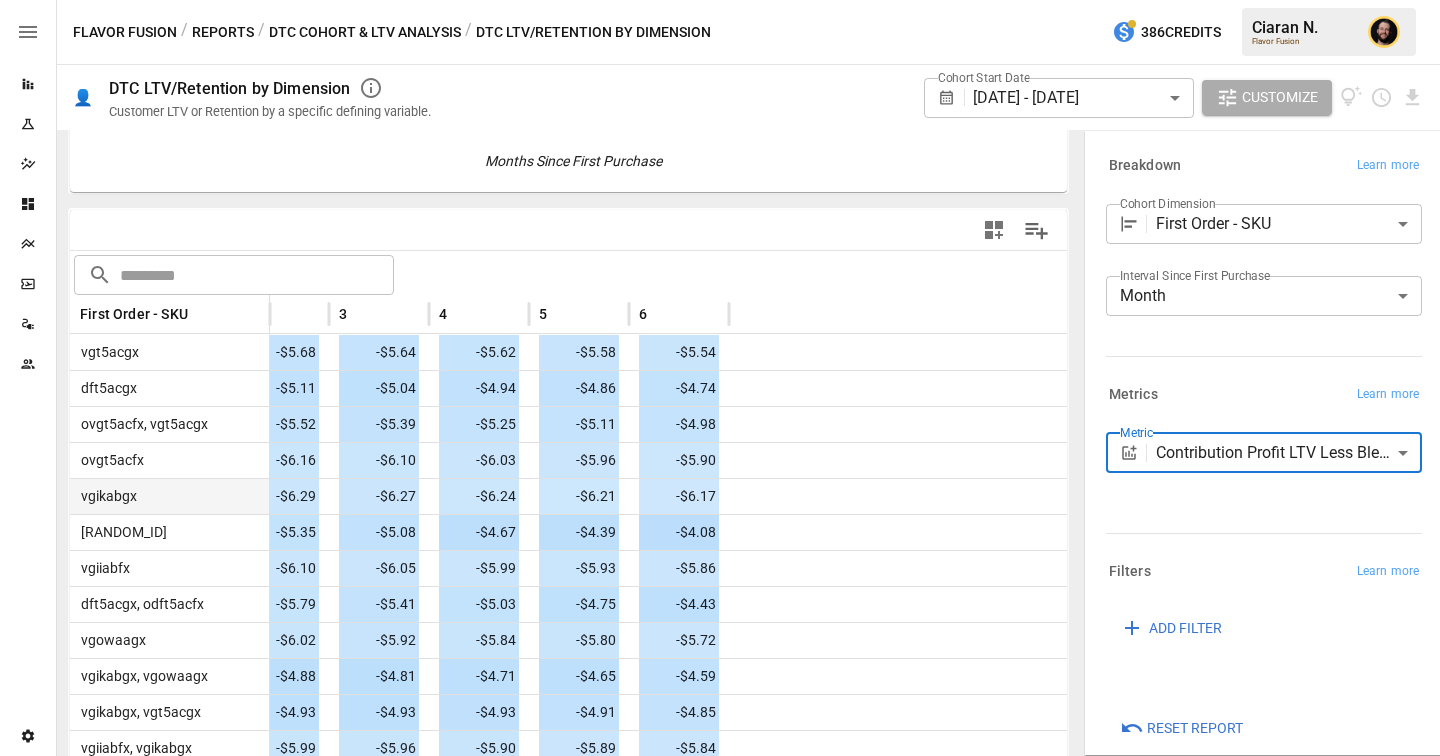 scroll, scrollTop: 0, scrollLeft: 0, axis: both 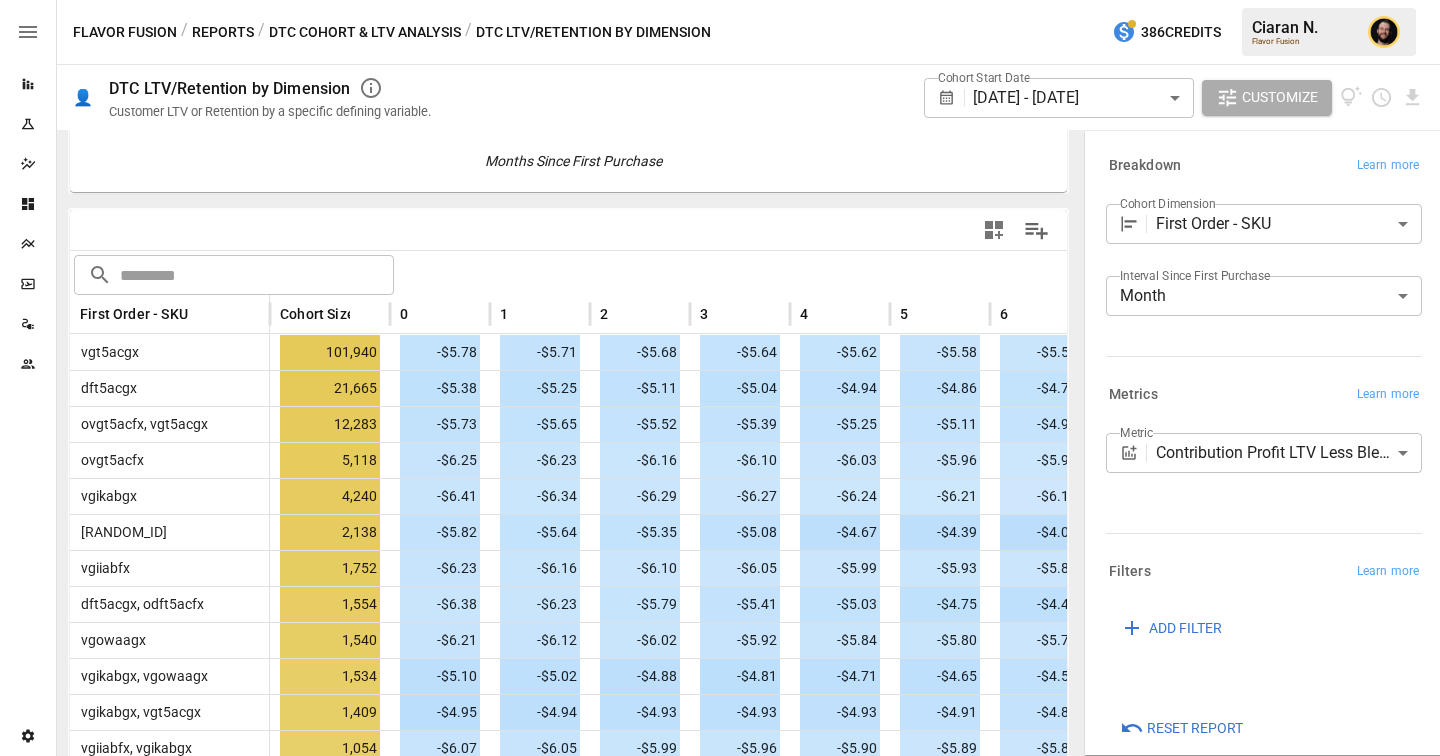 click on "Reports" at bounding box center [223, 32] 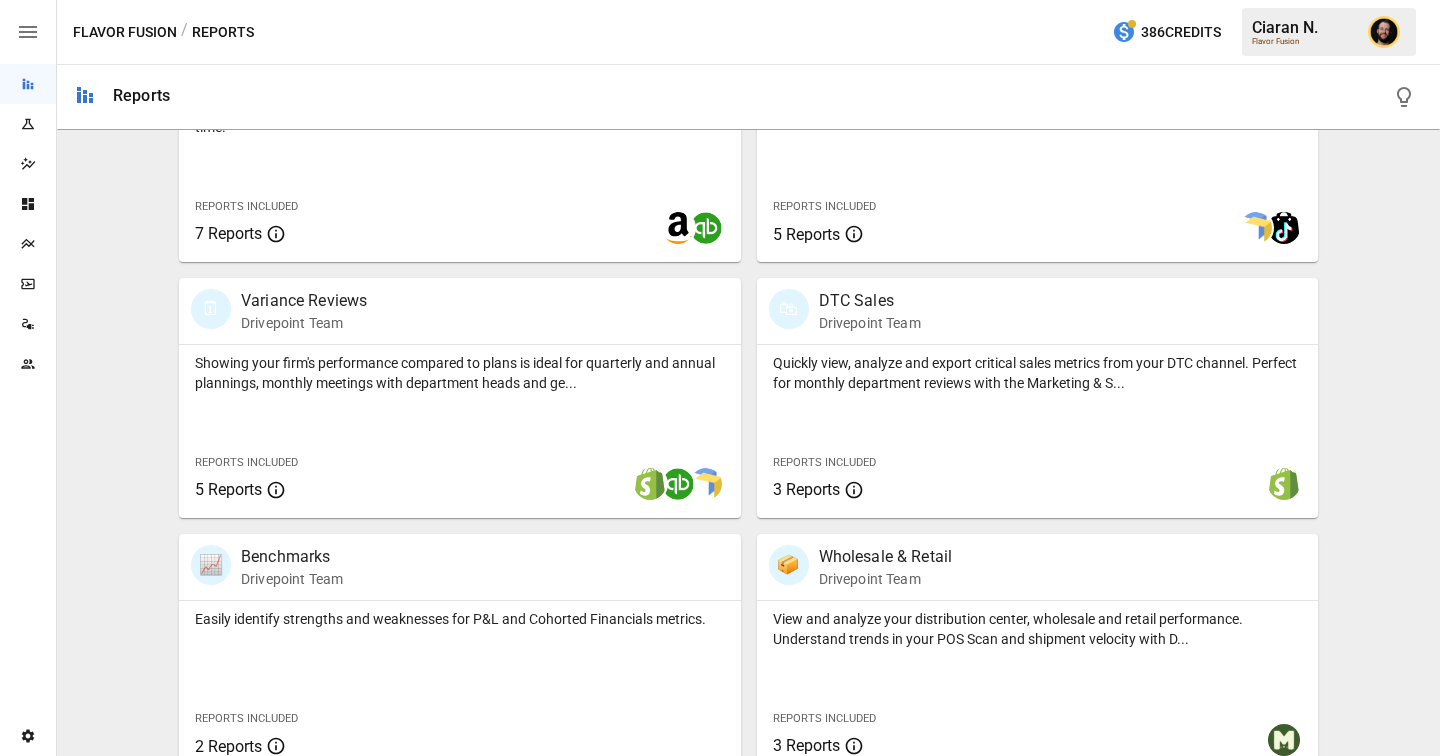 scroll, scrollTop: 1069, scrollLeft: 0, axis: vertical 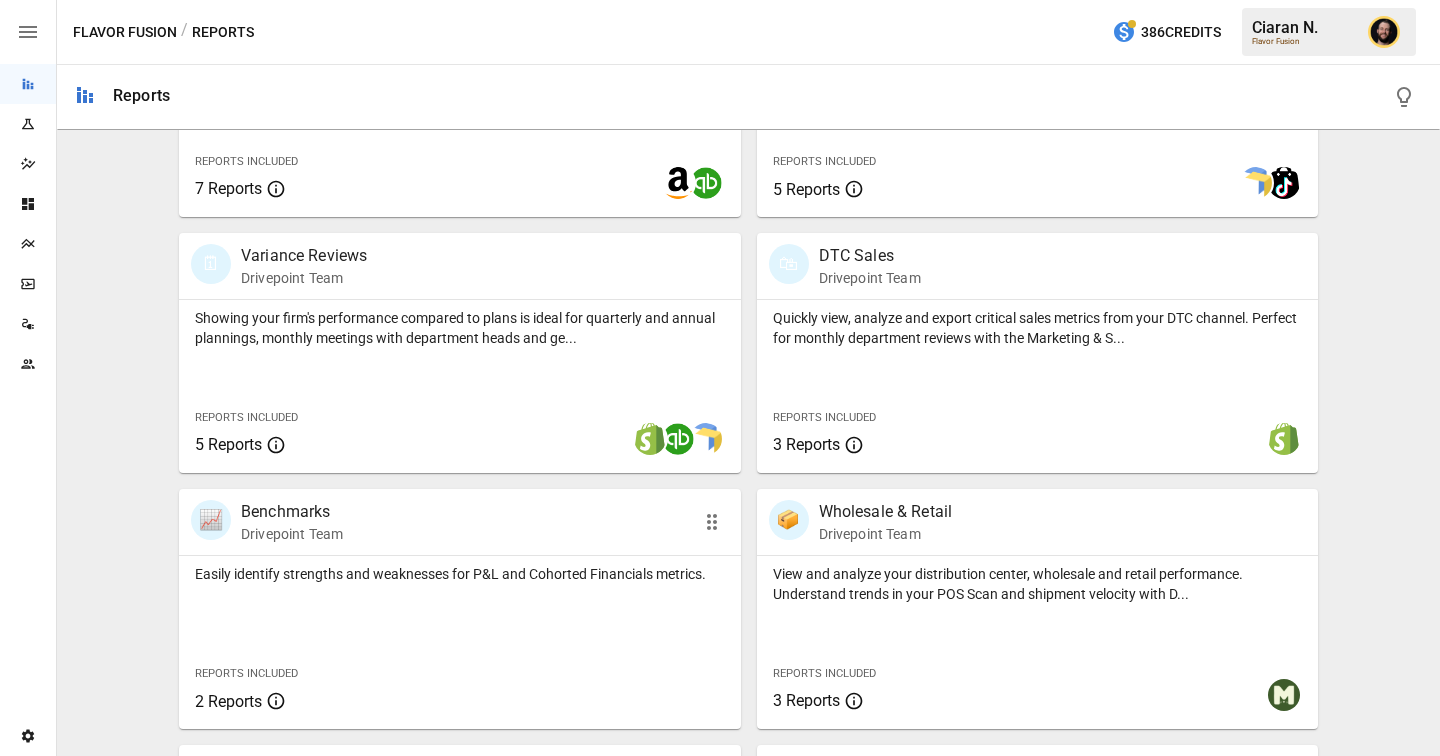 click on "📈 Benchmarks Drivepoint Team" at bounding box center [415, 522] 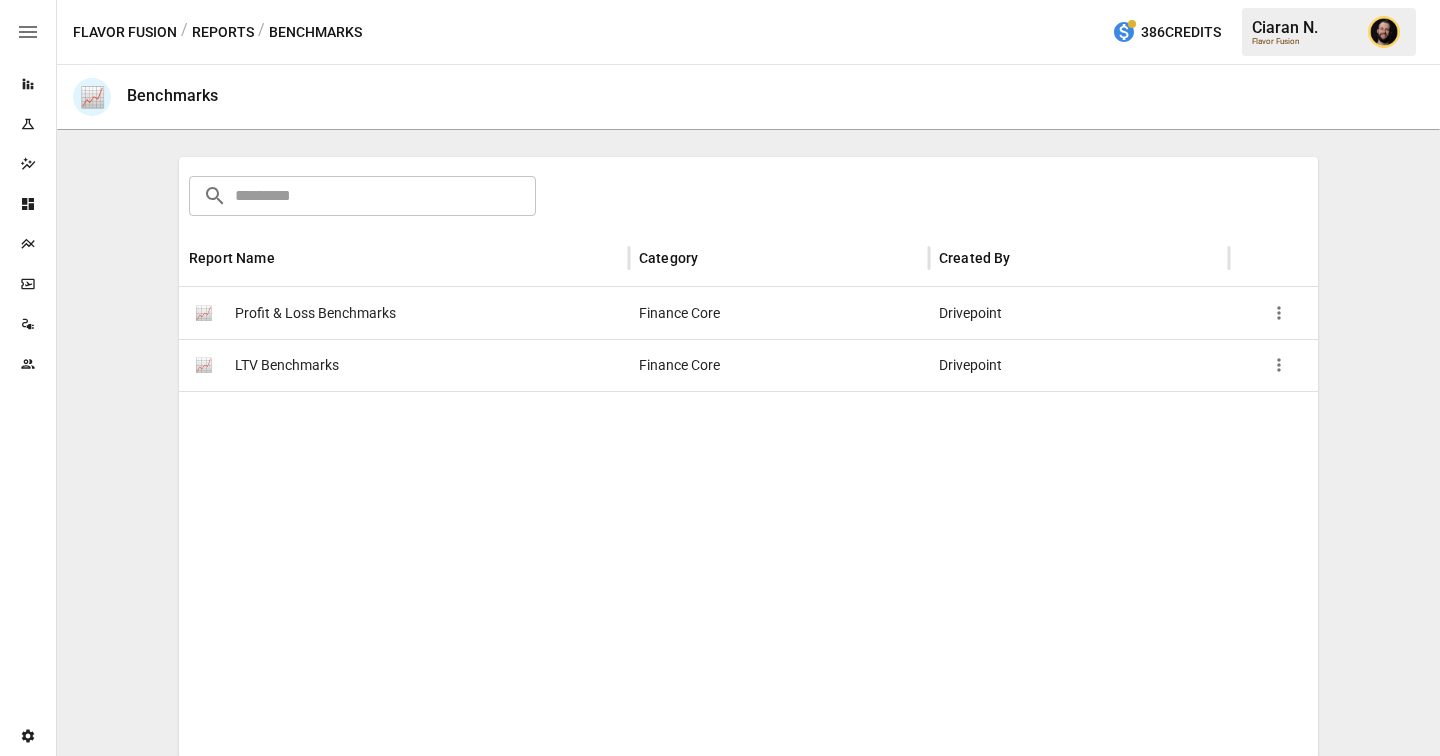 scroll, scrollTop: 275, scrollLeft: 0, axis: vertical 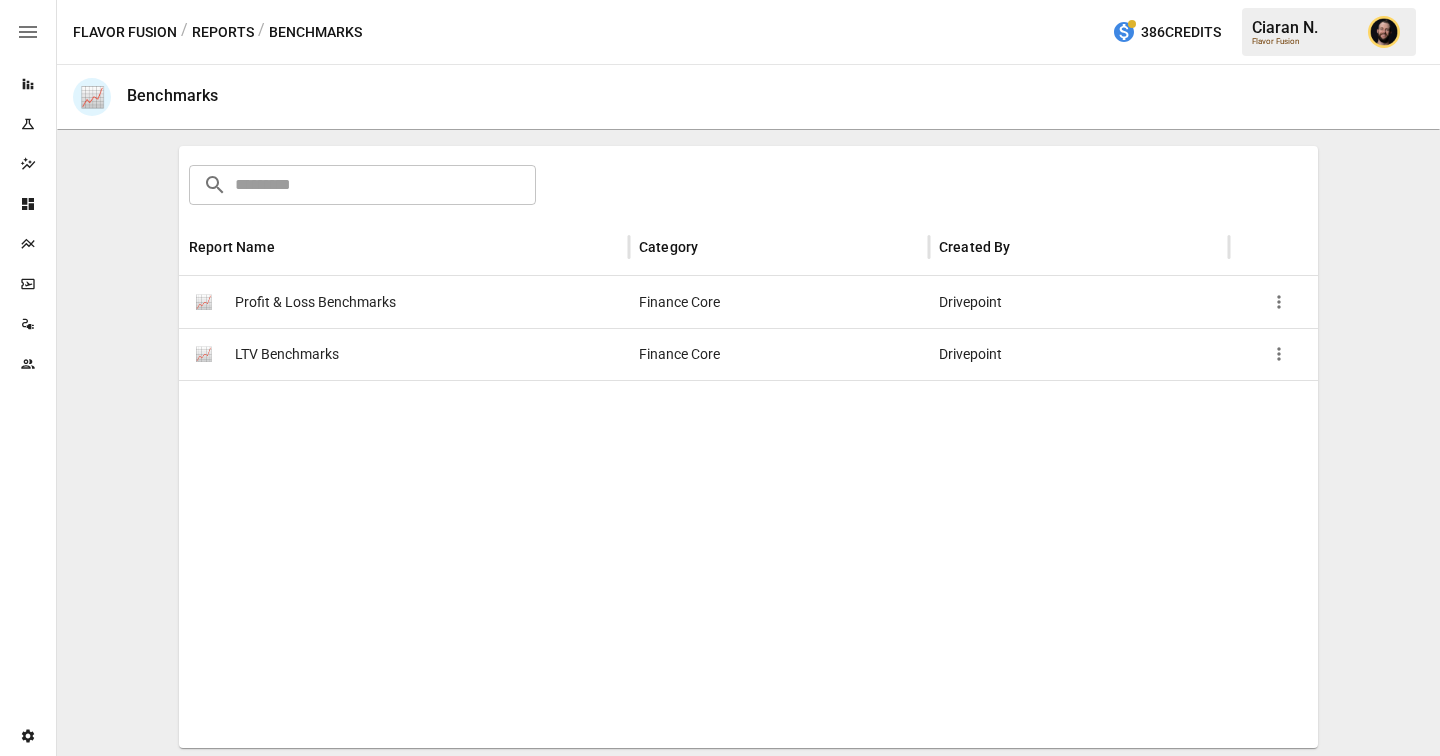 click on "📈 LTV Benchmarks" at bounding box center [404, 354] 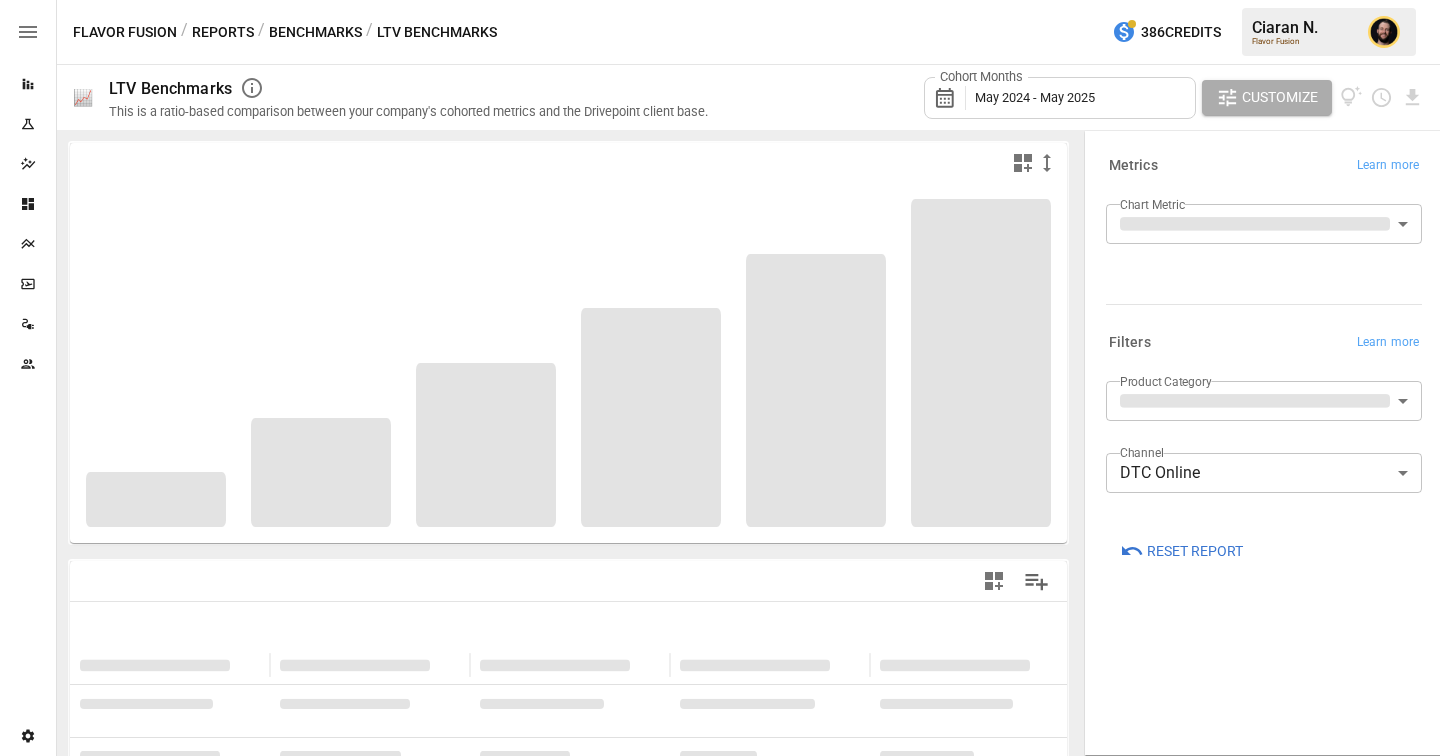 click on "**********" at bounding box center (720, 0) 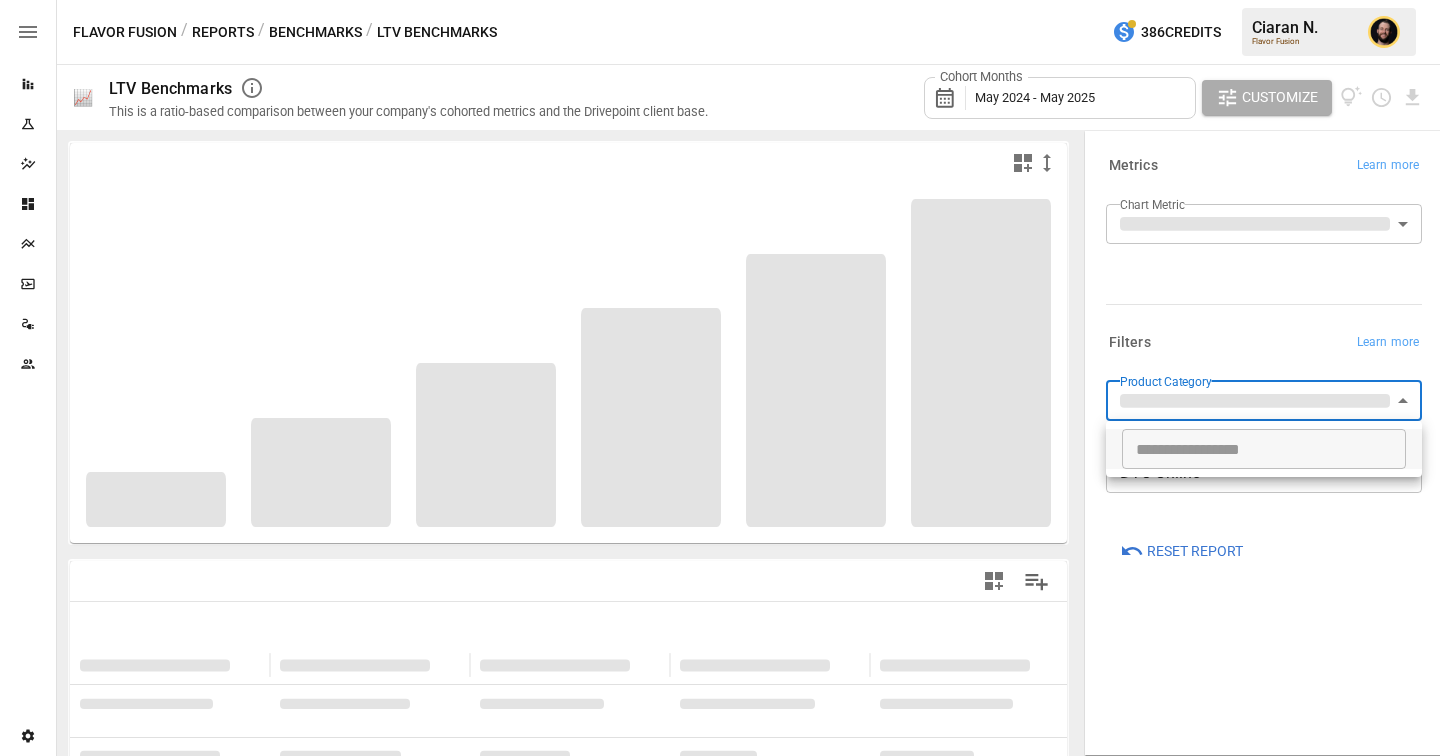 click at bounding box center [720, 378] 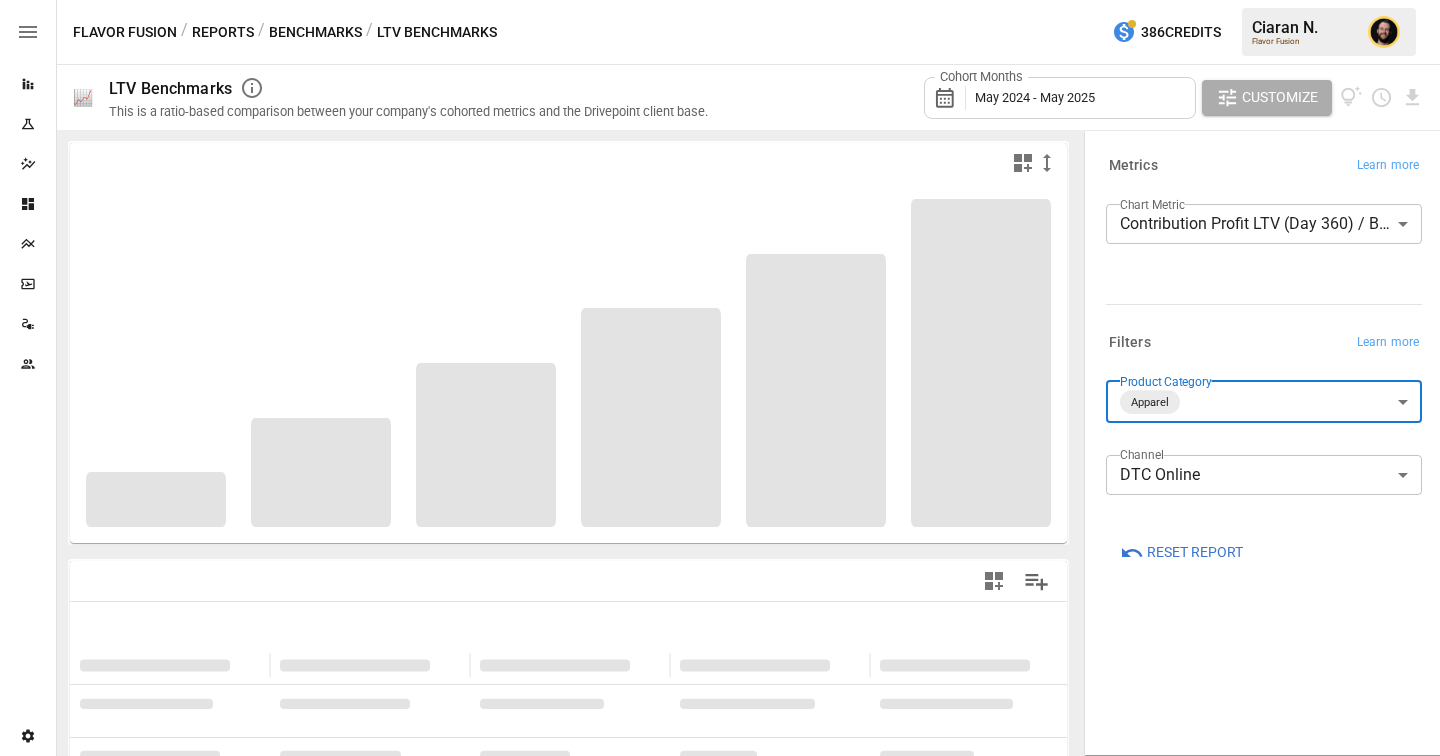 click on "**********" at bounding box center [720, 0] 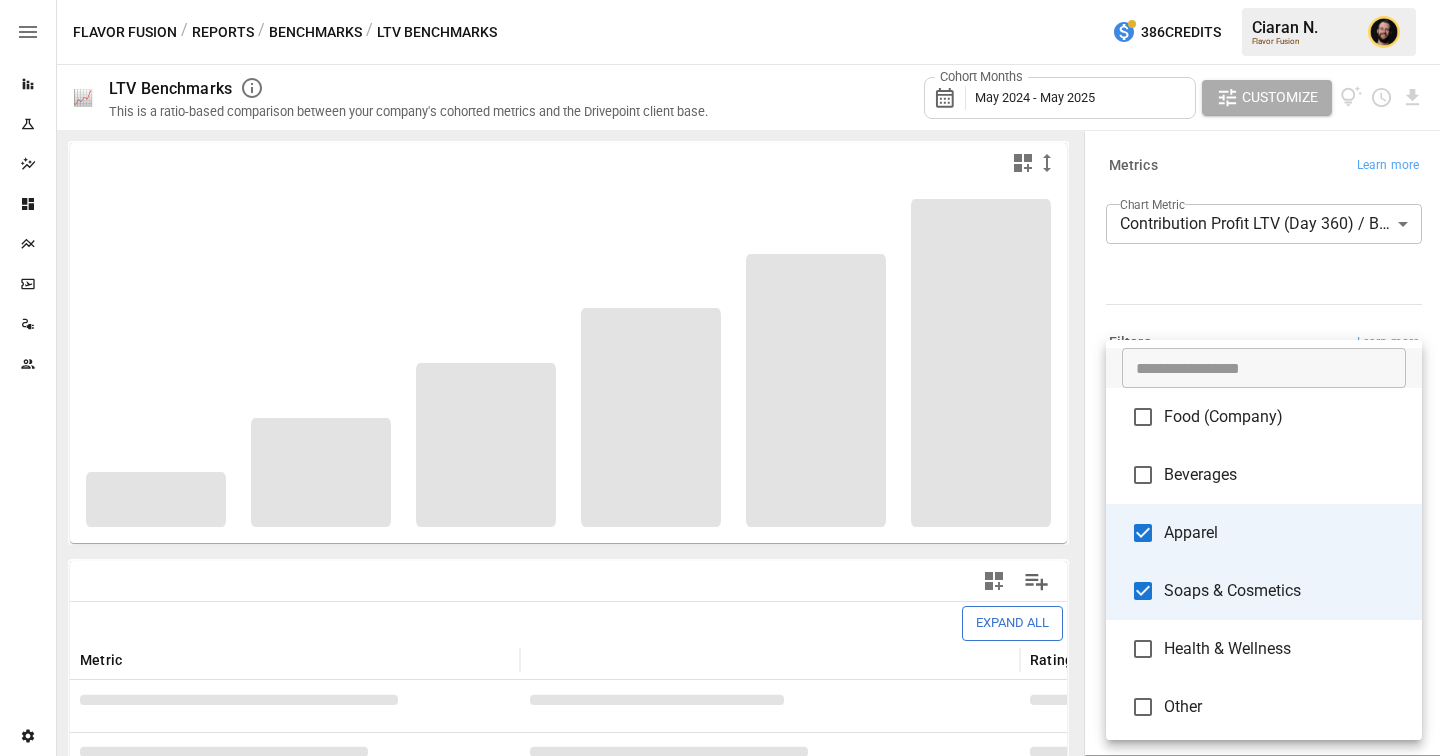 type on "**********" 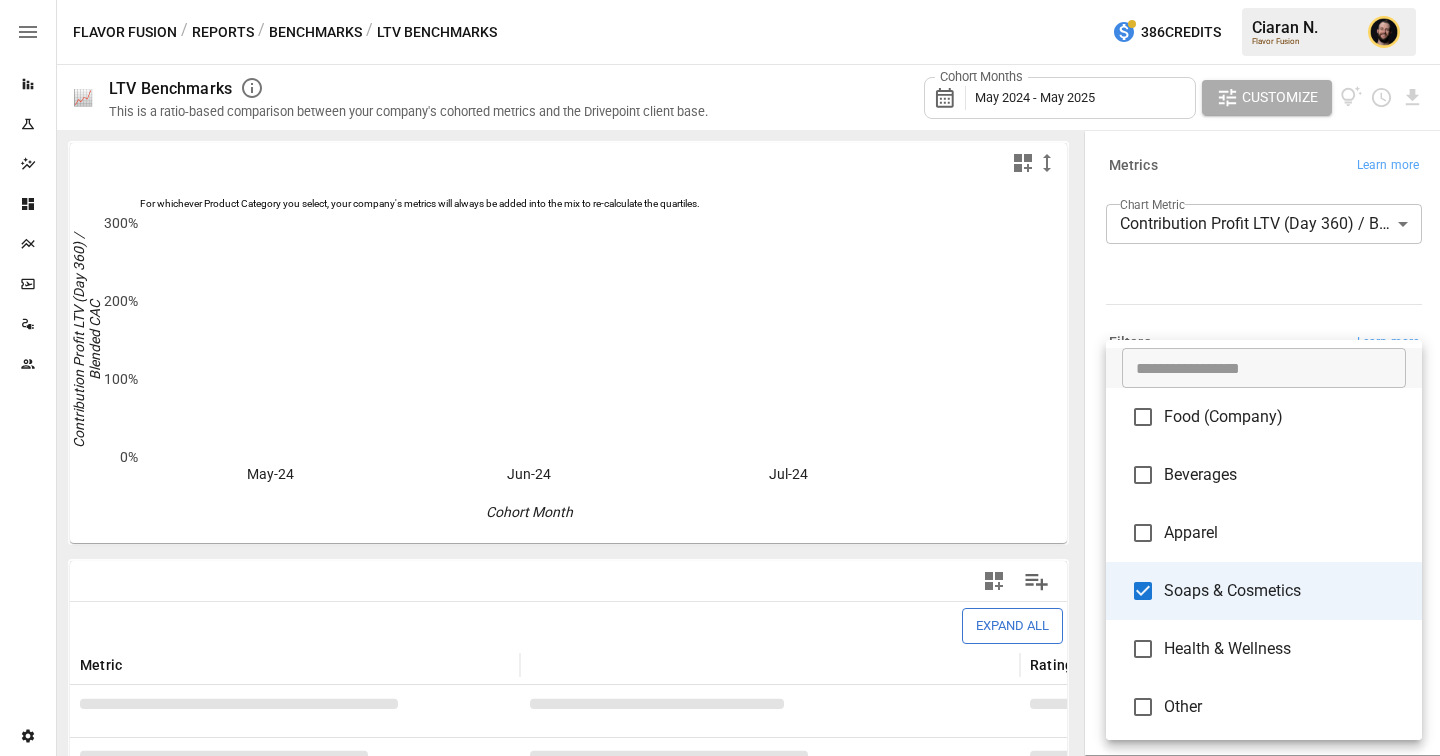 click at bounding box center (720, 378) 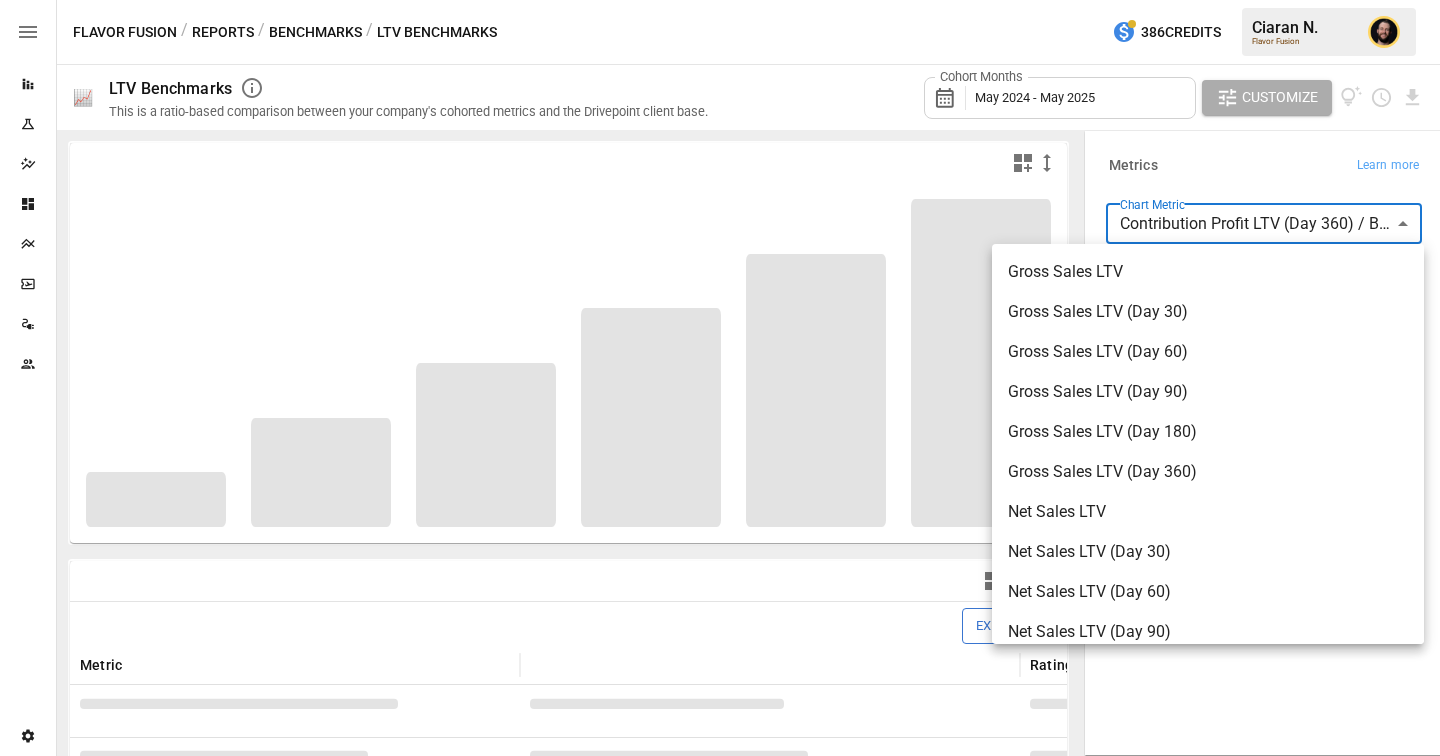 click on "Reports Experiments Dazzler Studio Dashboards Plans SmartModel ™ Data Sources Team Settings Flavor Fusion / Reports / Benchmarks / LTV Benchmarks 386  Credits [FIRST] [LAST]. Flavor Fusion 📈 LTV Benchmarks This is a ratio-based comparison between your company's cohorted metrics and the Drivepoint client base. Cohort Months [DATE] - [DATE] Customize For whichever Product Category you select, your company's metrics will always be added into the mix to re-calculate the quartiles. flavorfusion 25th Percentile Median 75th Percentile [MONTH]-[YEAR] [MONTH]-[YEAR] [MONTH]-[YEAR] 0% 100% 200% 300% Cohort Month Contribution Profit LTV (Day 360) / Blended CAC 75th Expand All Metric   Rating Cumulative Customer Retention 1st Quartile ([VALUE]/100) Opportunity Gross Sales LTV 1st Quartile ([VALUE]/100) Opportunity Net Sales LTV 1st Quartile ([VALUE]/100) Opportunity Contribution Profit LTV 1st Quartile ([VALUE]/100) Opportunity Contribution Profit LTV Less Blended CAC 2nd Quartile ([VALUE]/100) At Benchmark Contribution Profit LTV Less Fully Loaded CAC ​" at bounding box center (720, 0) 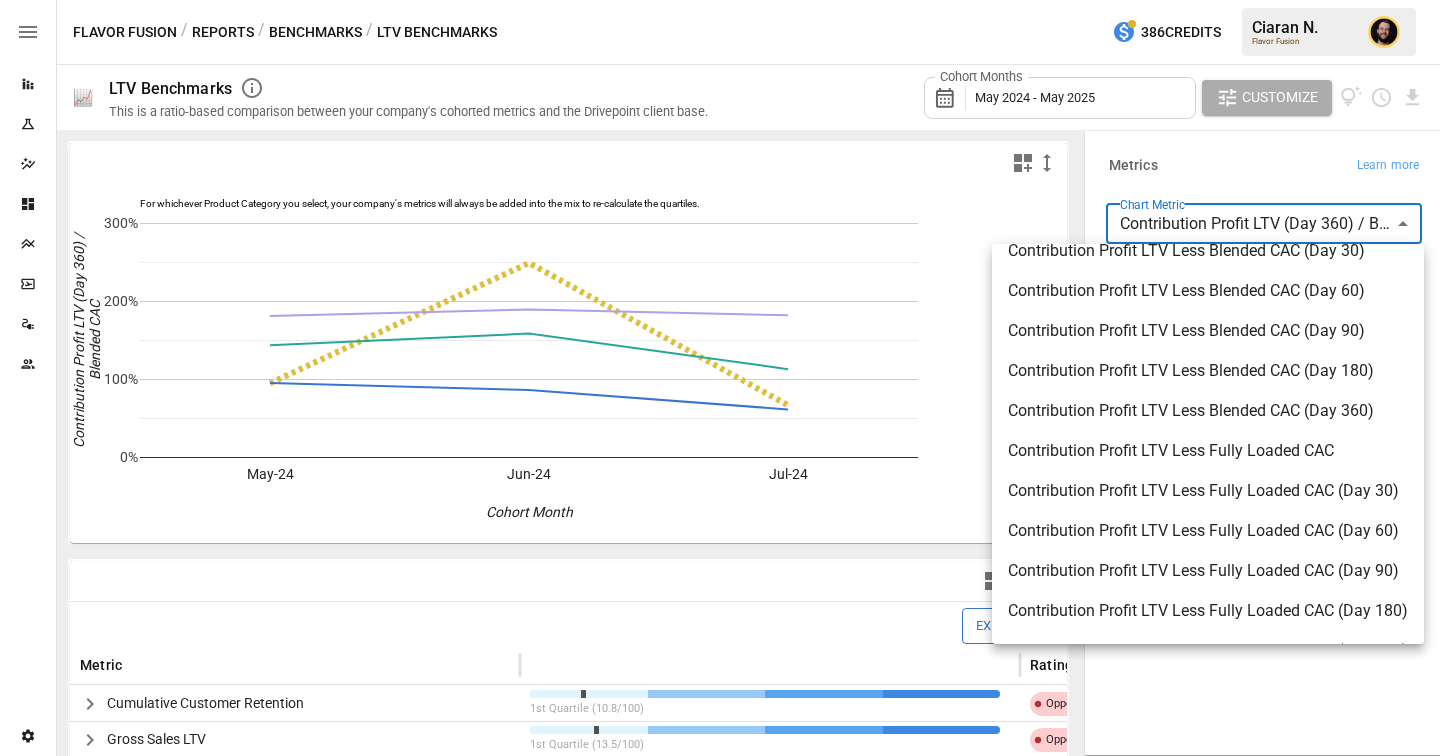 scroll, scrollTop: 656, scrollLeft: 0, axis: vertical 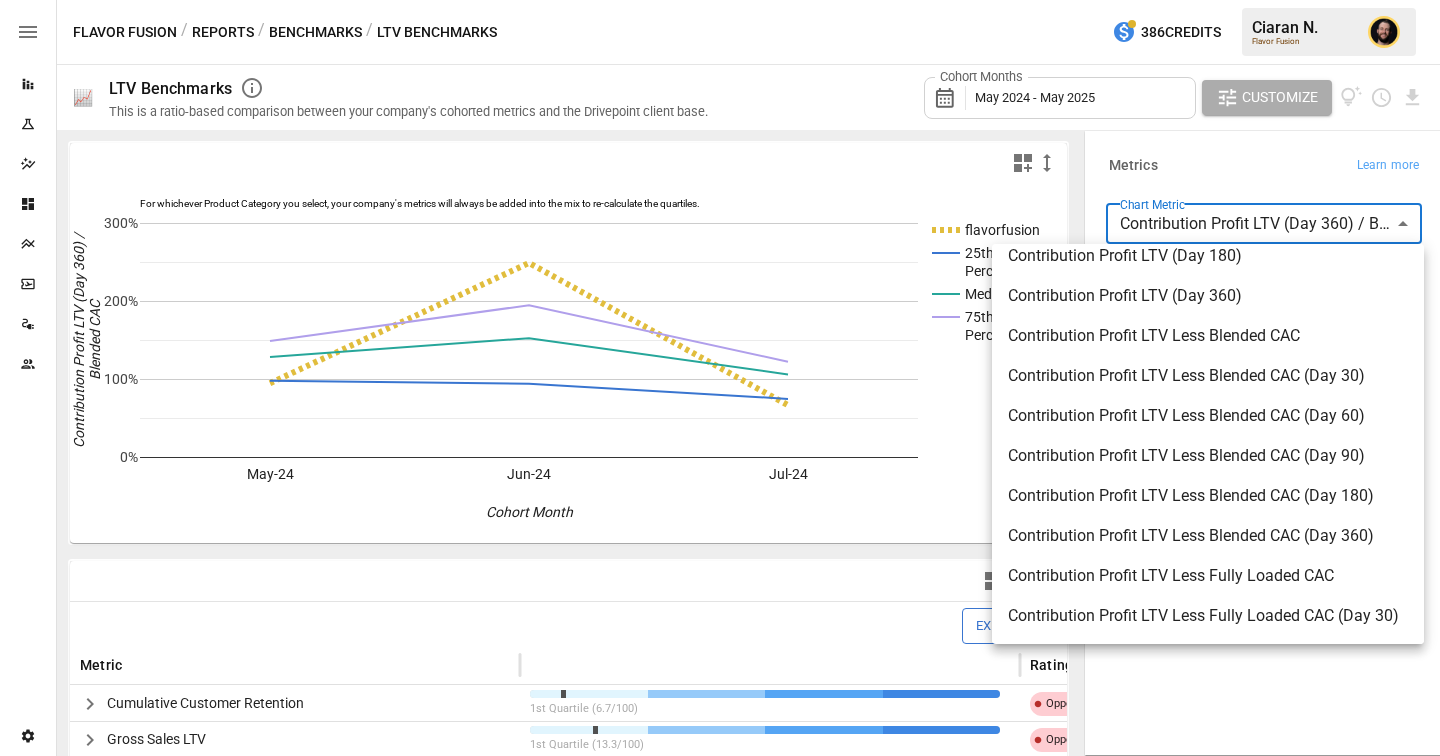 click at bounding box center (720, 378) 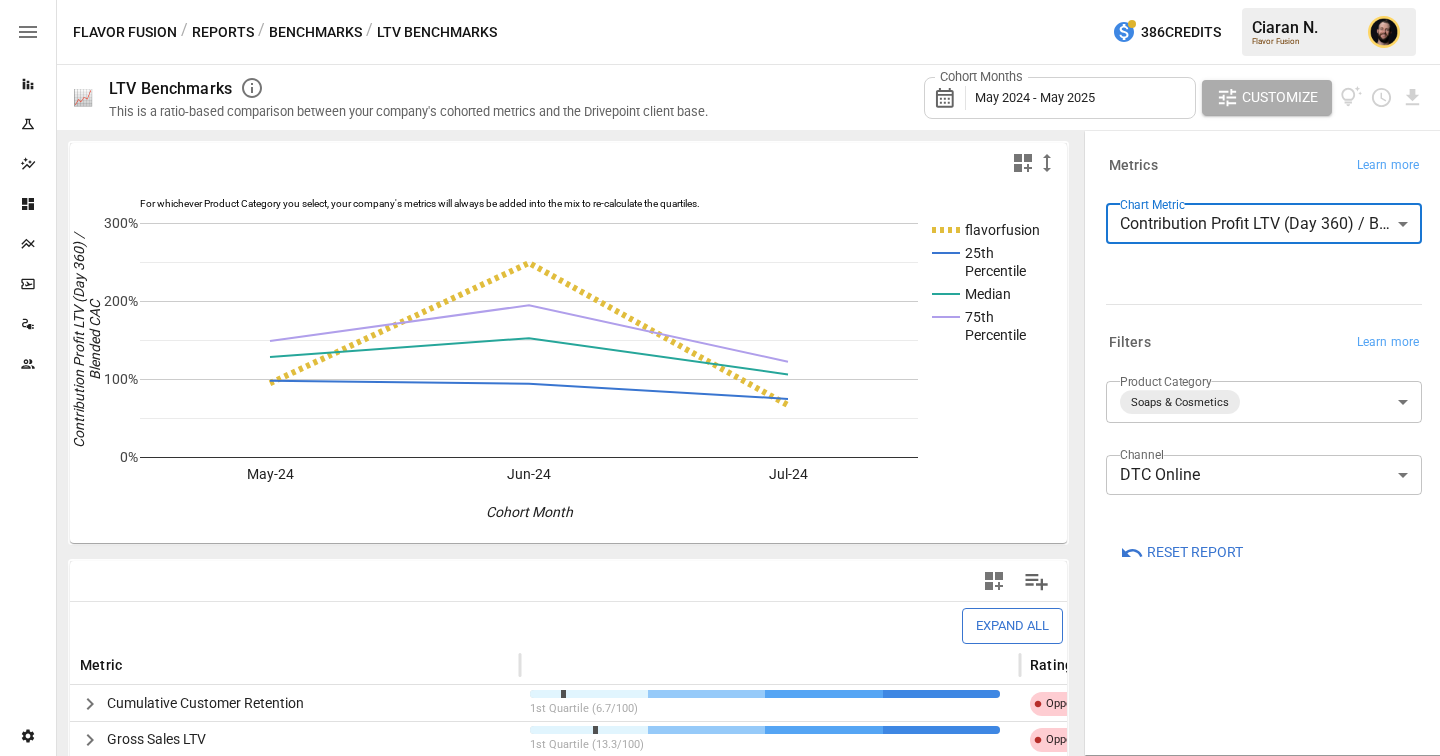 scroll, scrollTop: 266, scrollLeft: 0, axis: vertical 